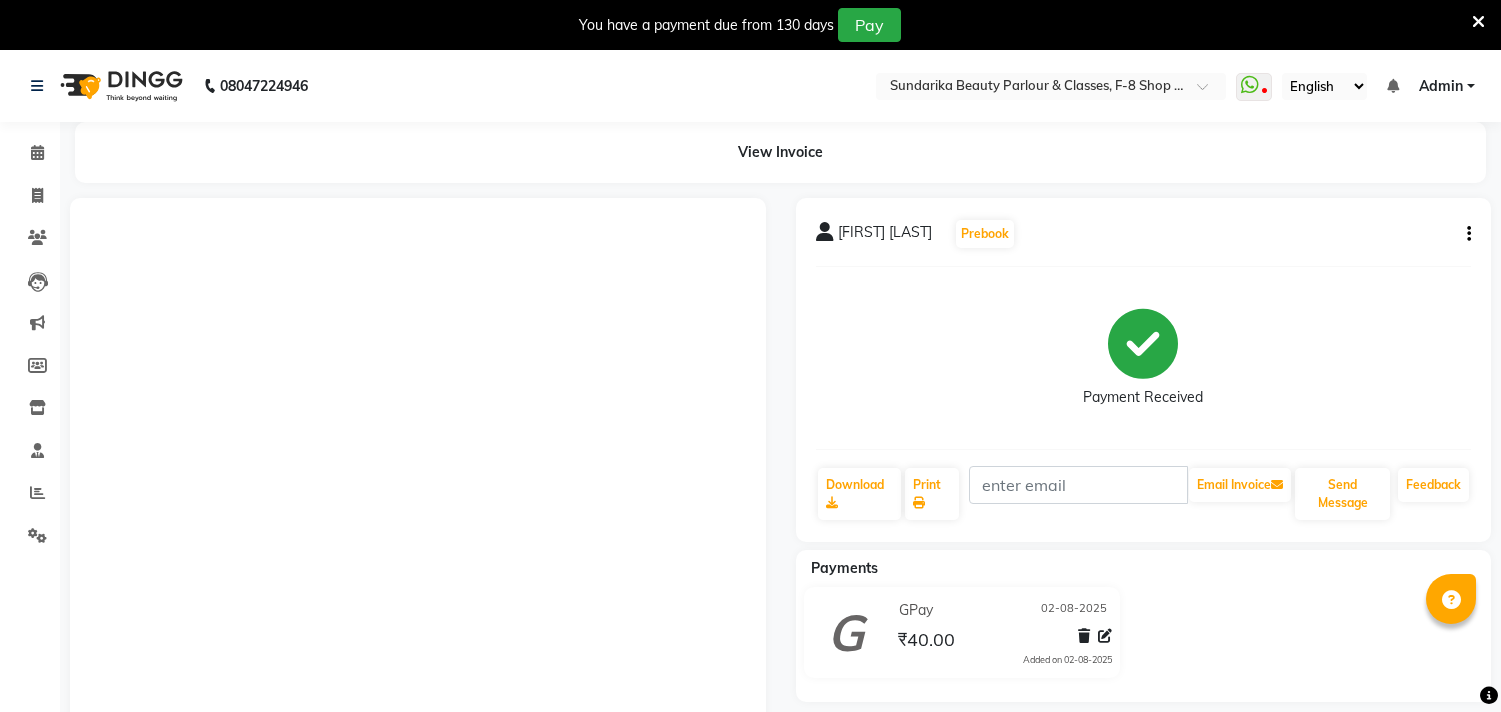 scroll, scrollTop: 150, scrollLeft: 0, axis: vertical 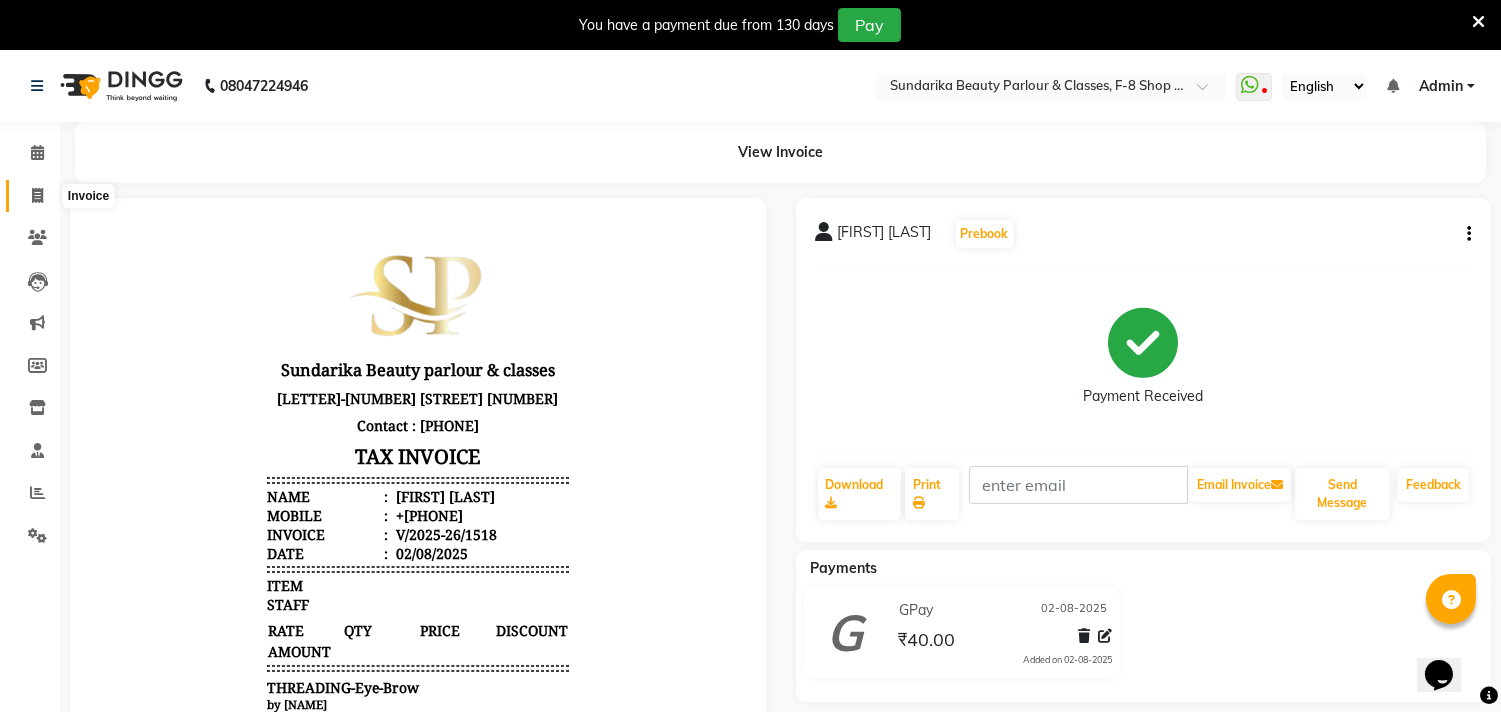 click 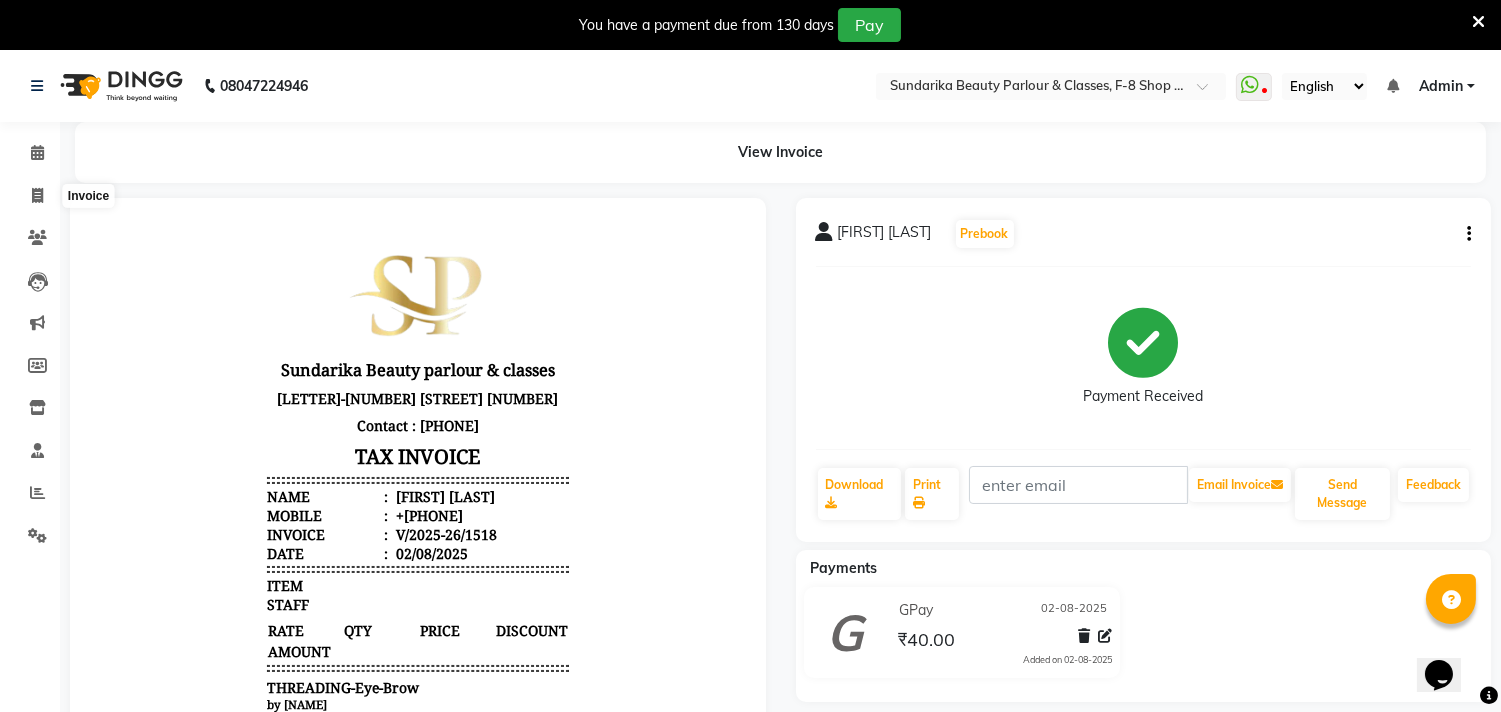 select on "service" 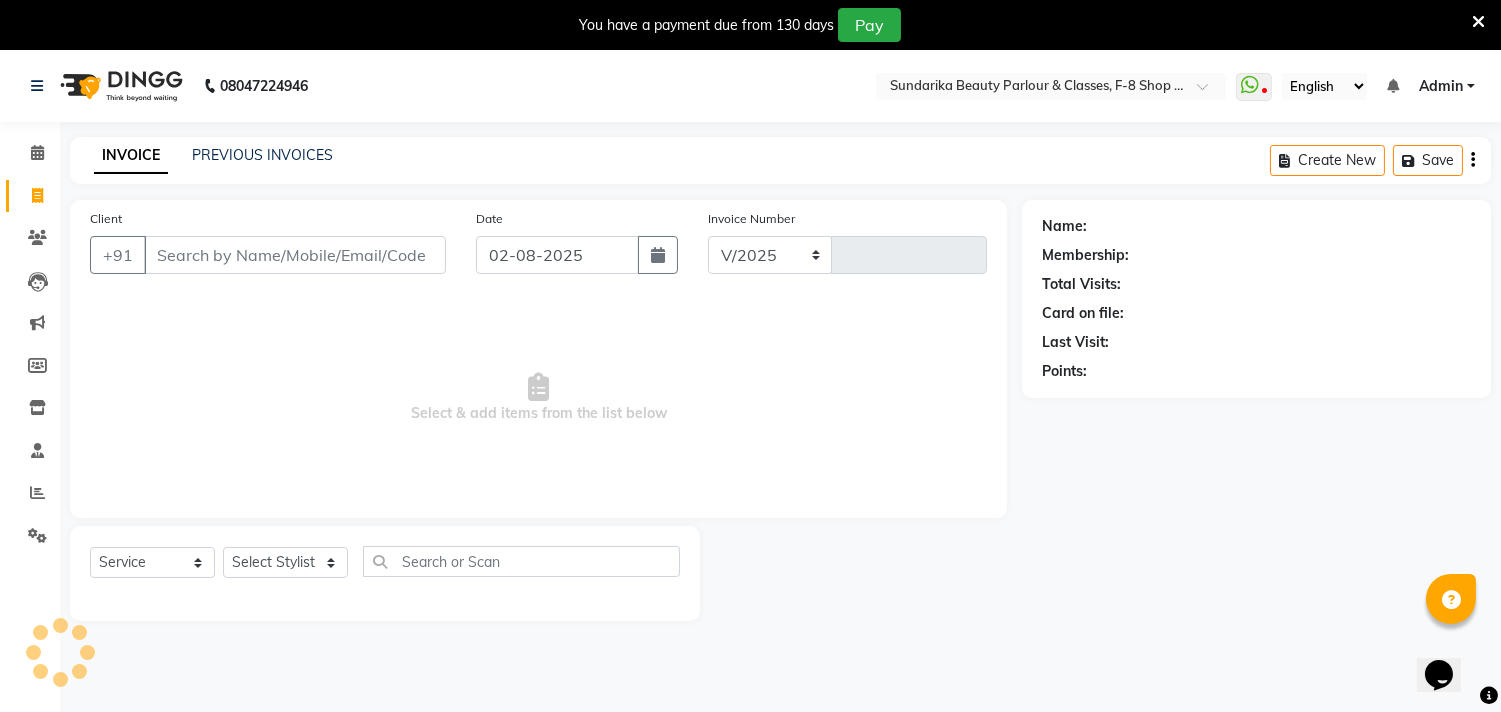 select on "5341" 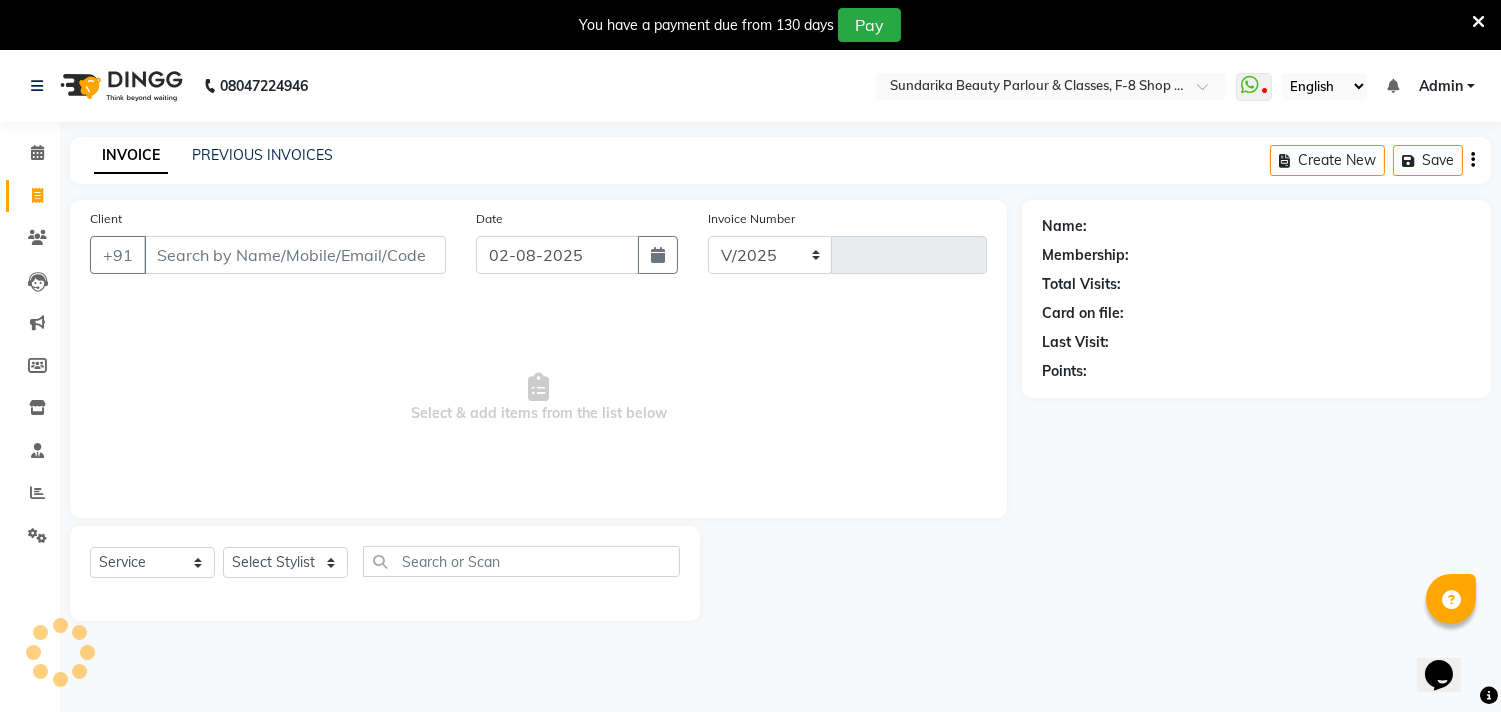 type on "1519" 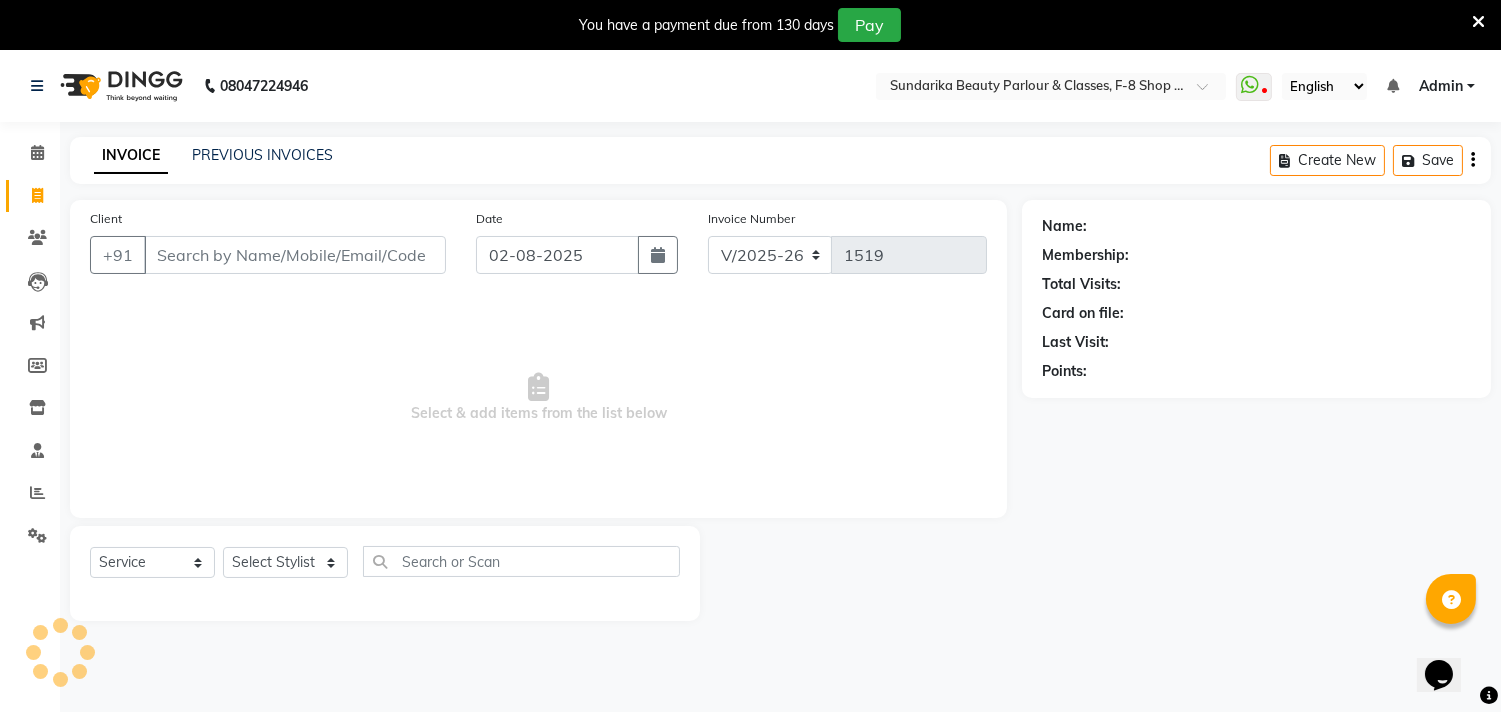 scroll, scrollTop: 50, scrollLeft: 0, axis: vertical 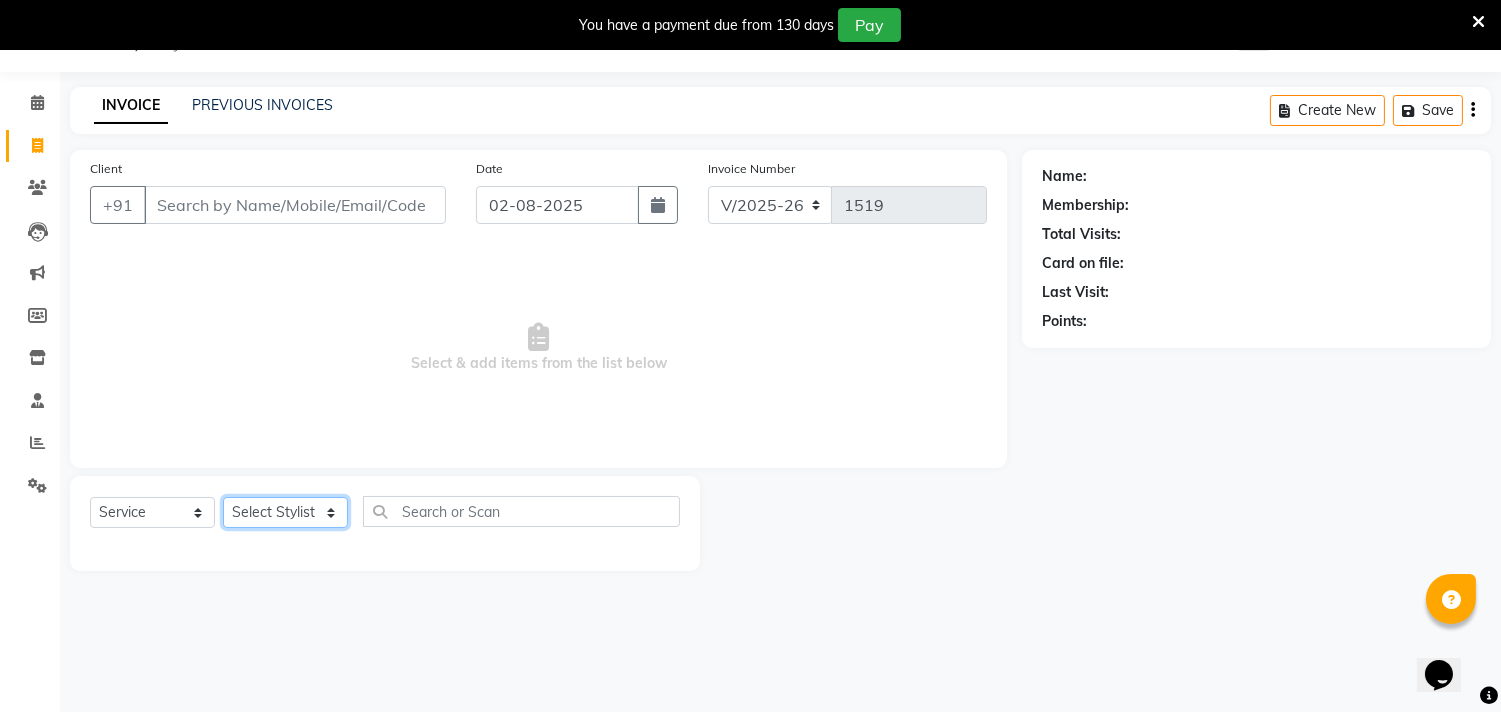 click on "Select Stylist [FIRST] [LAST] [FIRST] [FIRST]" 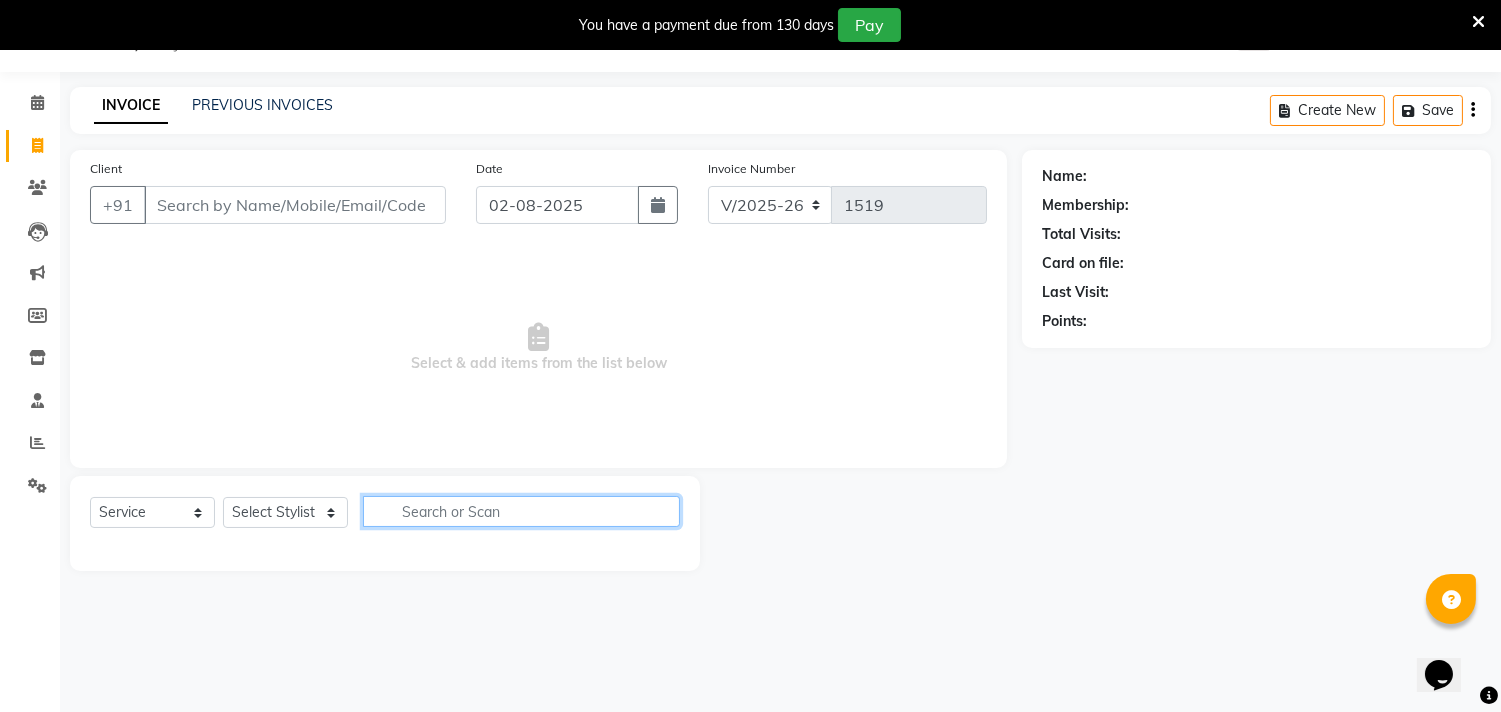 click 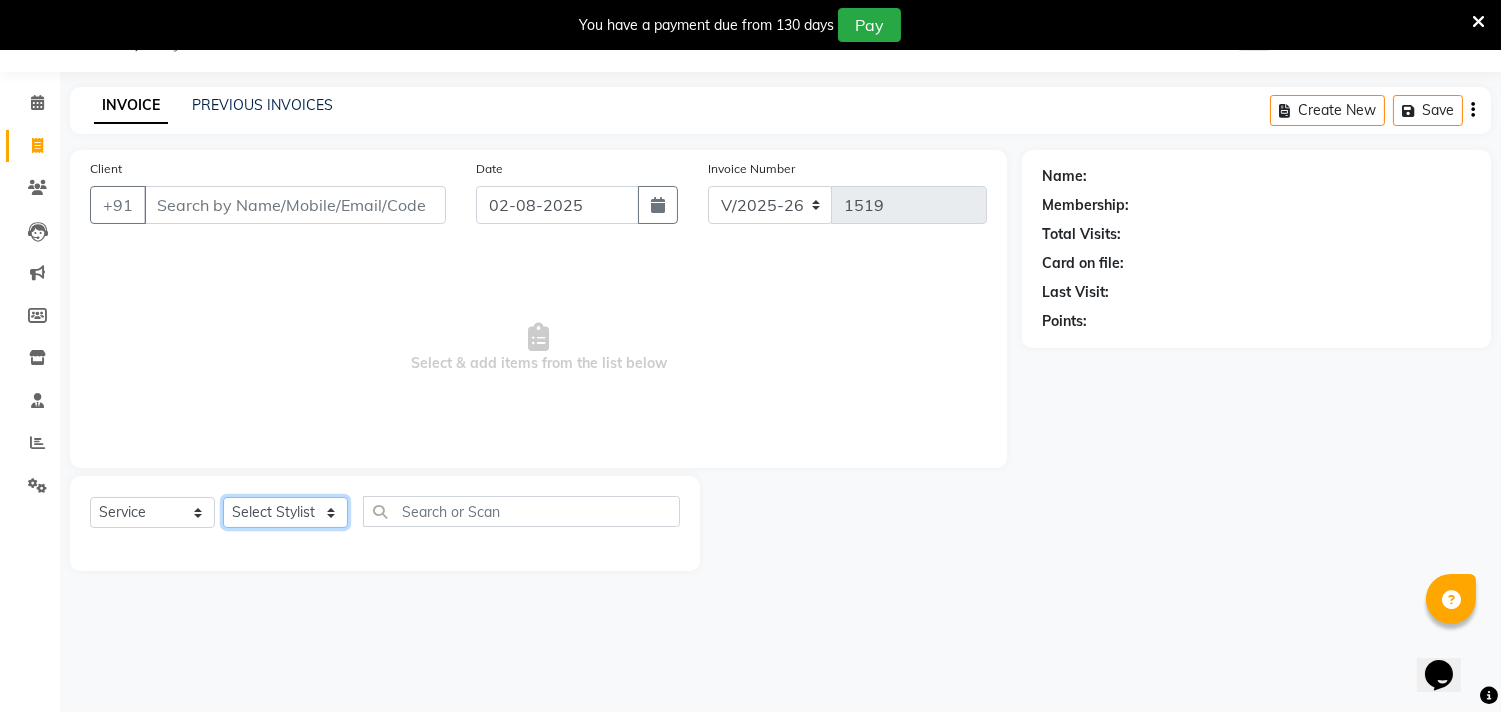 click on "Select Stylist [FIRST] [LAST] [FIRST] [FIRST]" 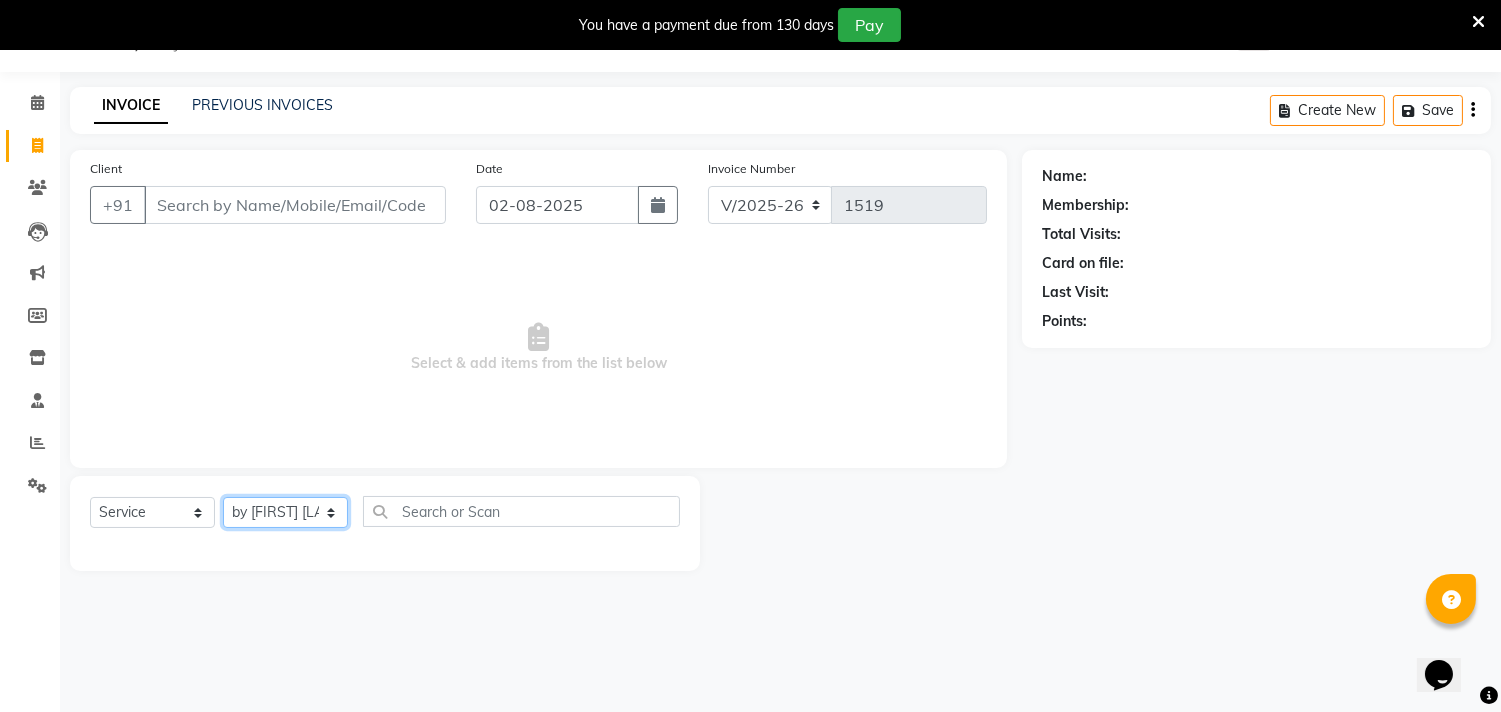 click on "Select Stylist [FIRST] [LAST] [FIRST] [FIRST]" 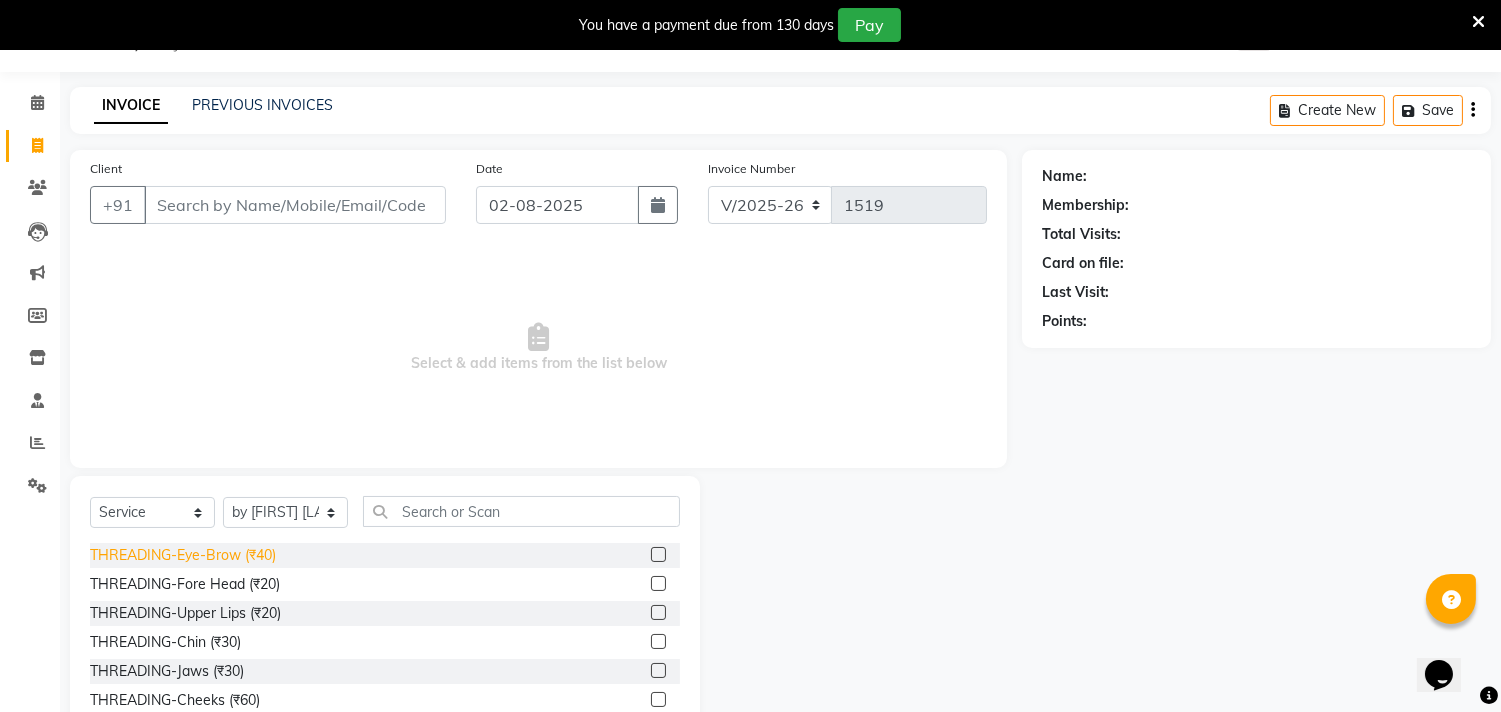 click on "THREADING-Eye-Brow (₹40)" 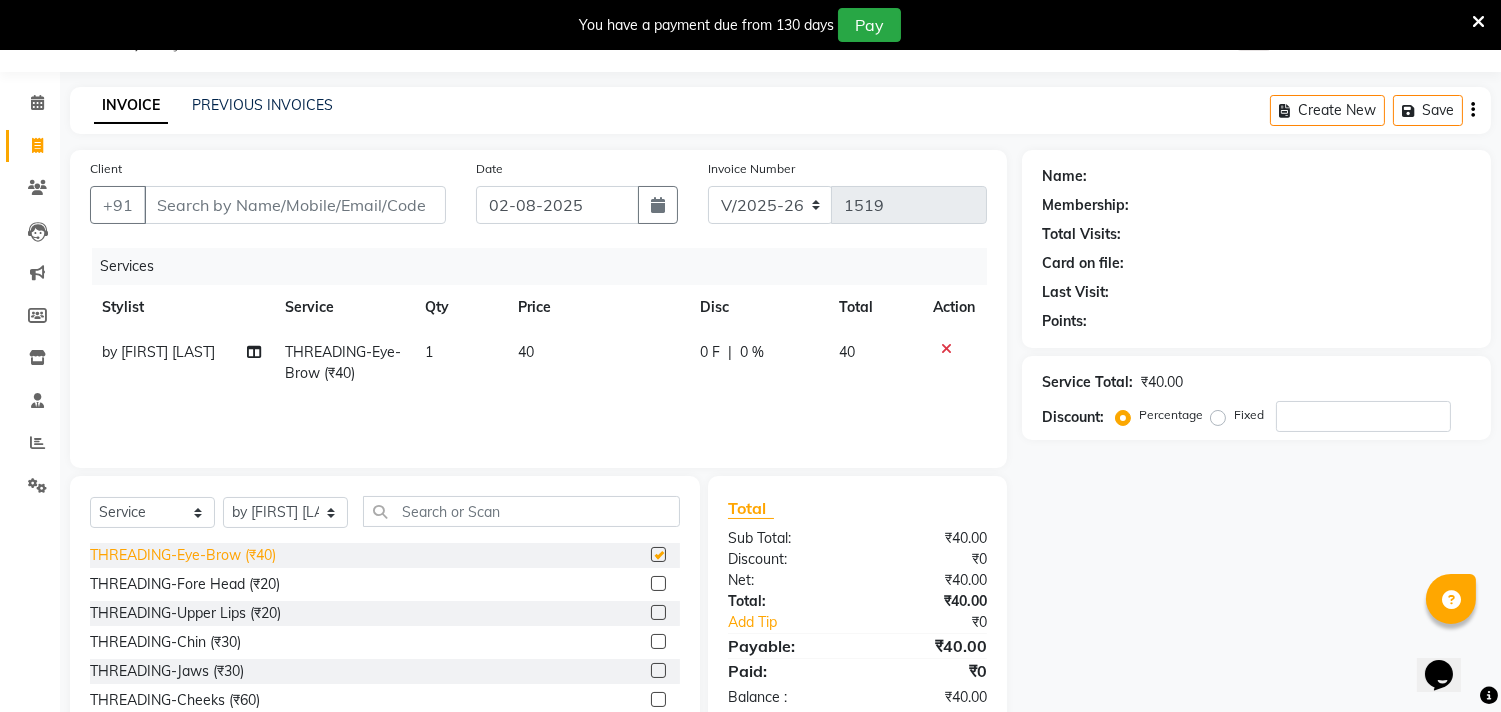 checkbox on "false" 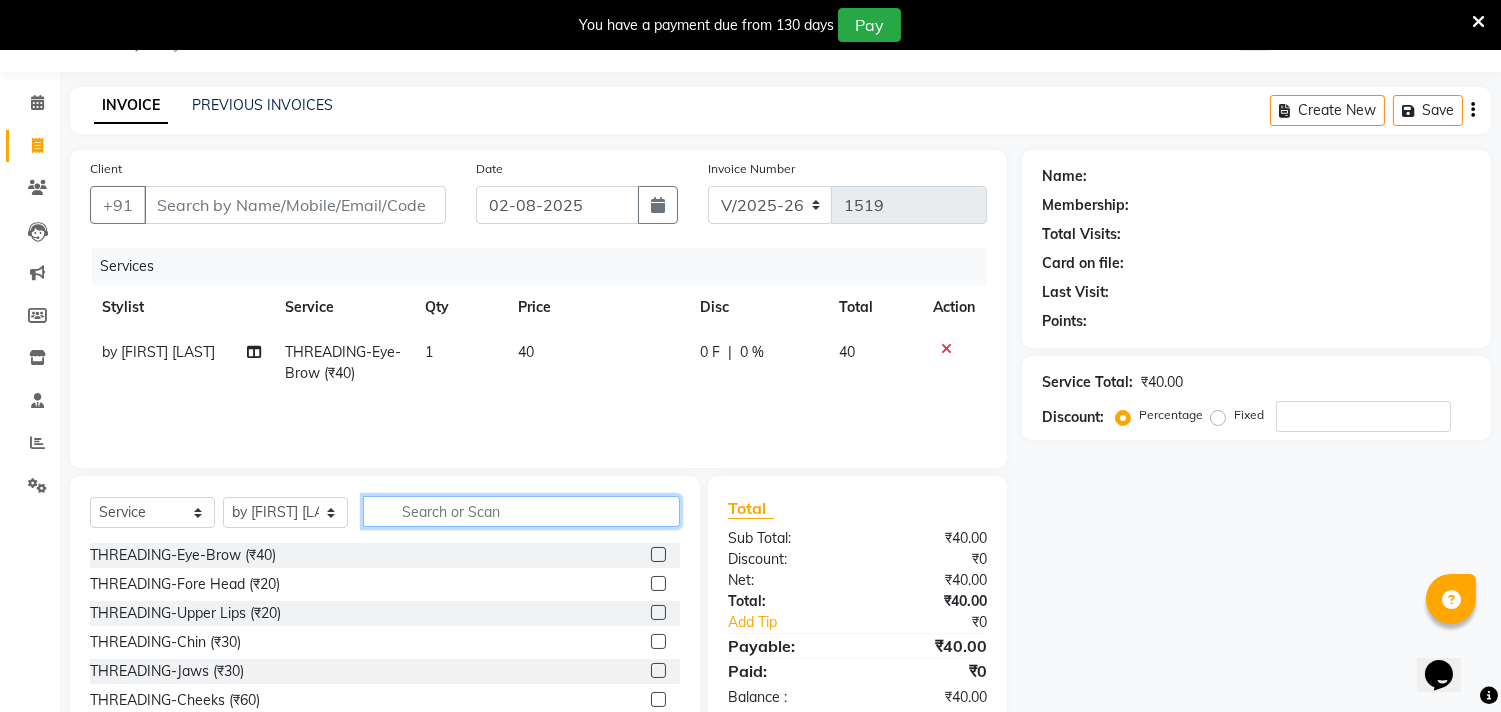 click 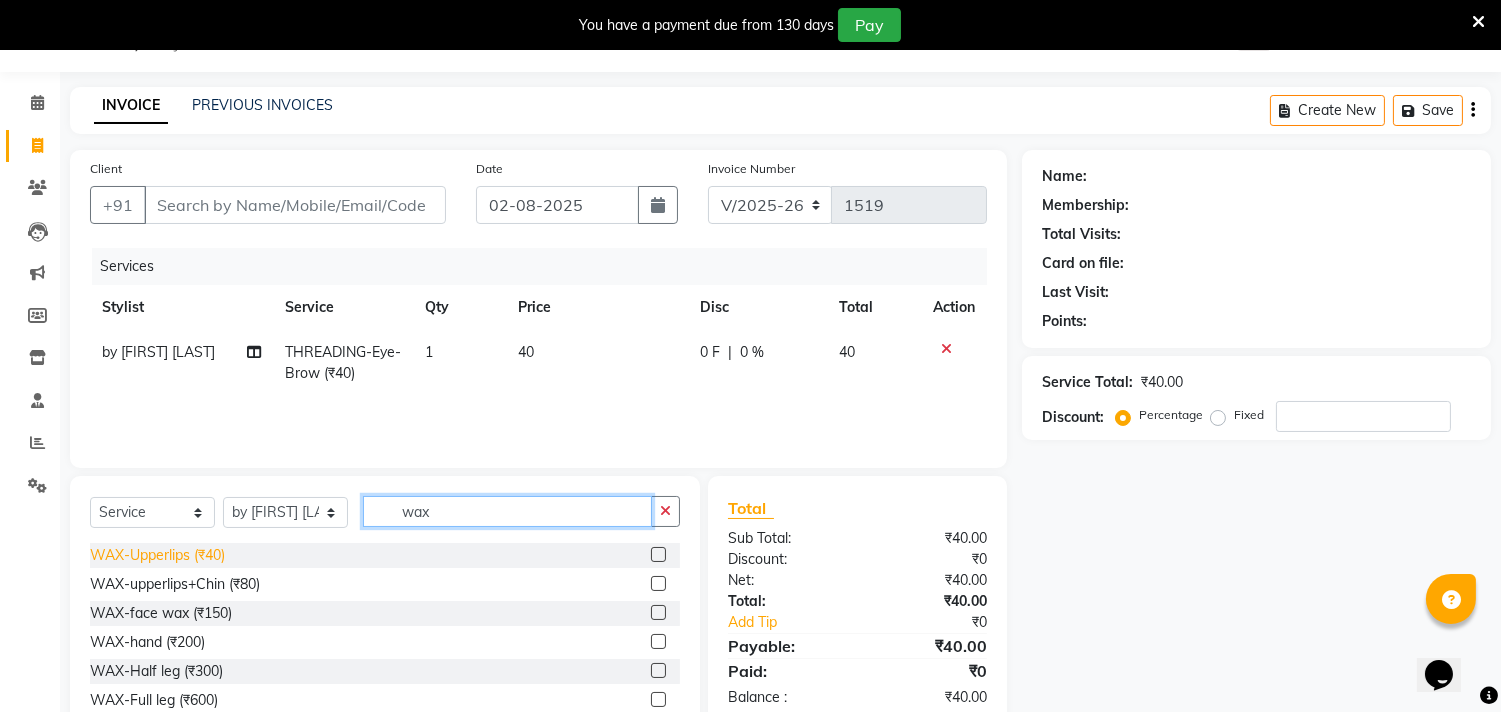 type on "wax" 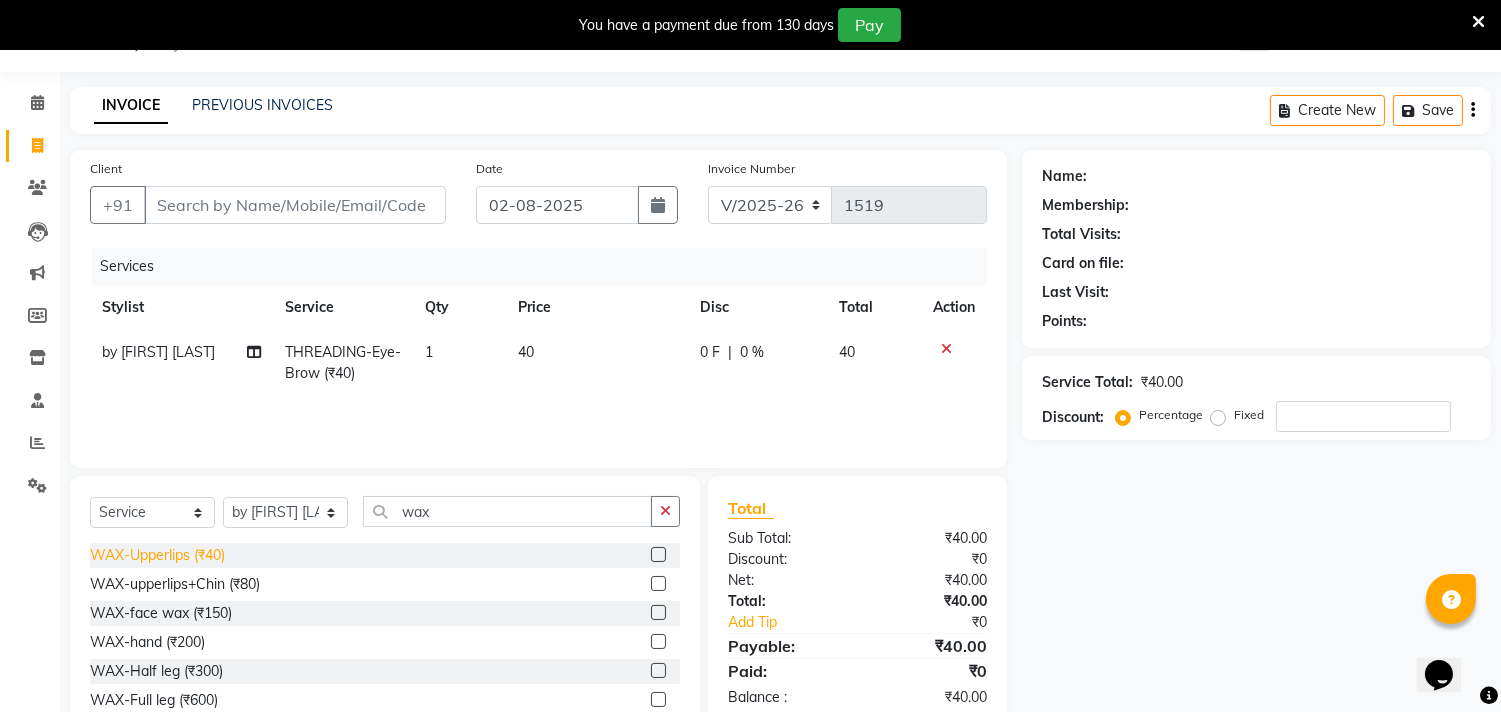 click on "WAX-Upperlips  (₹40)" 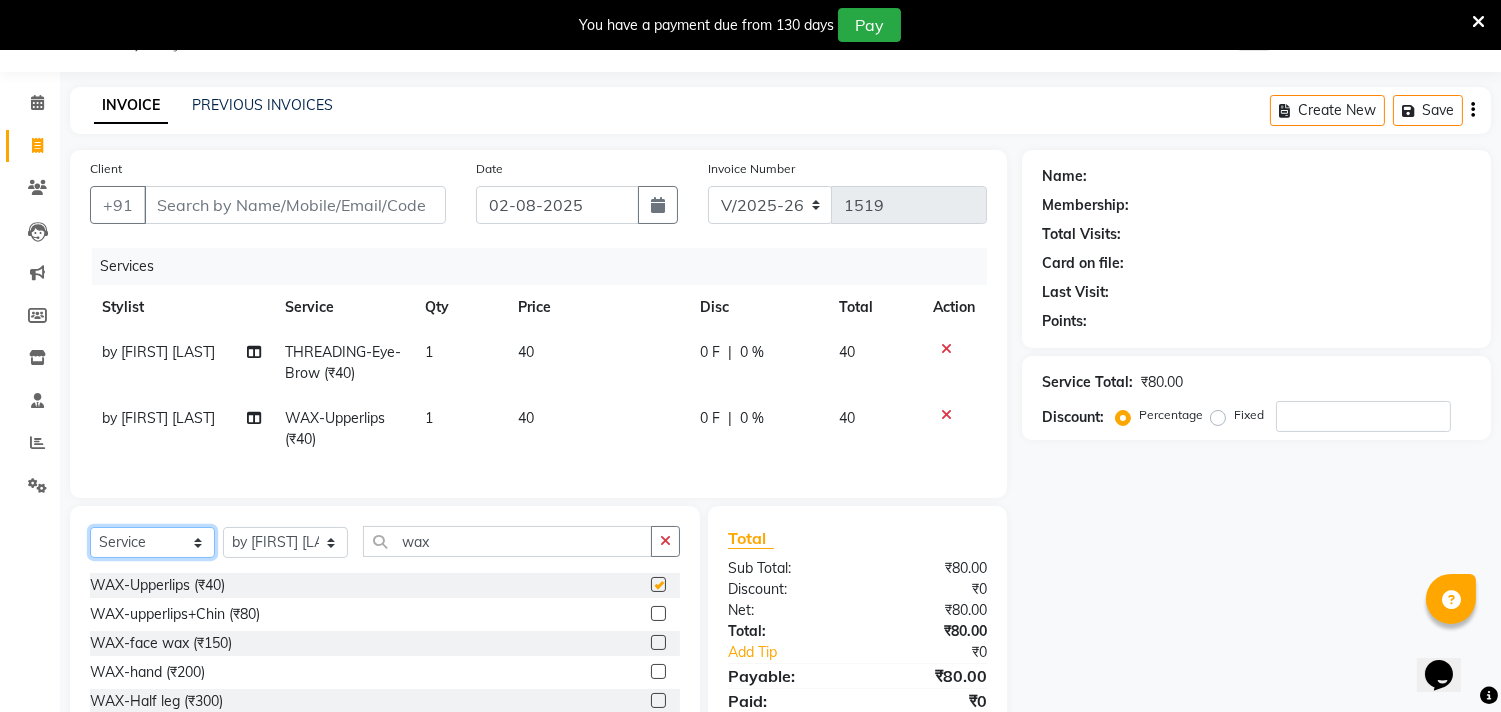 drag, startPoint x: 165, startPoint y: 554, endPoint x: 202, endPoint y: 545, distance: 38.078865 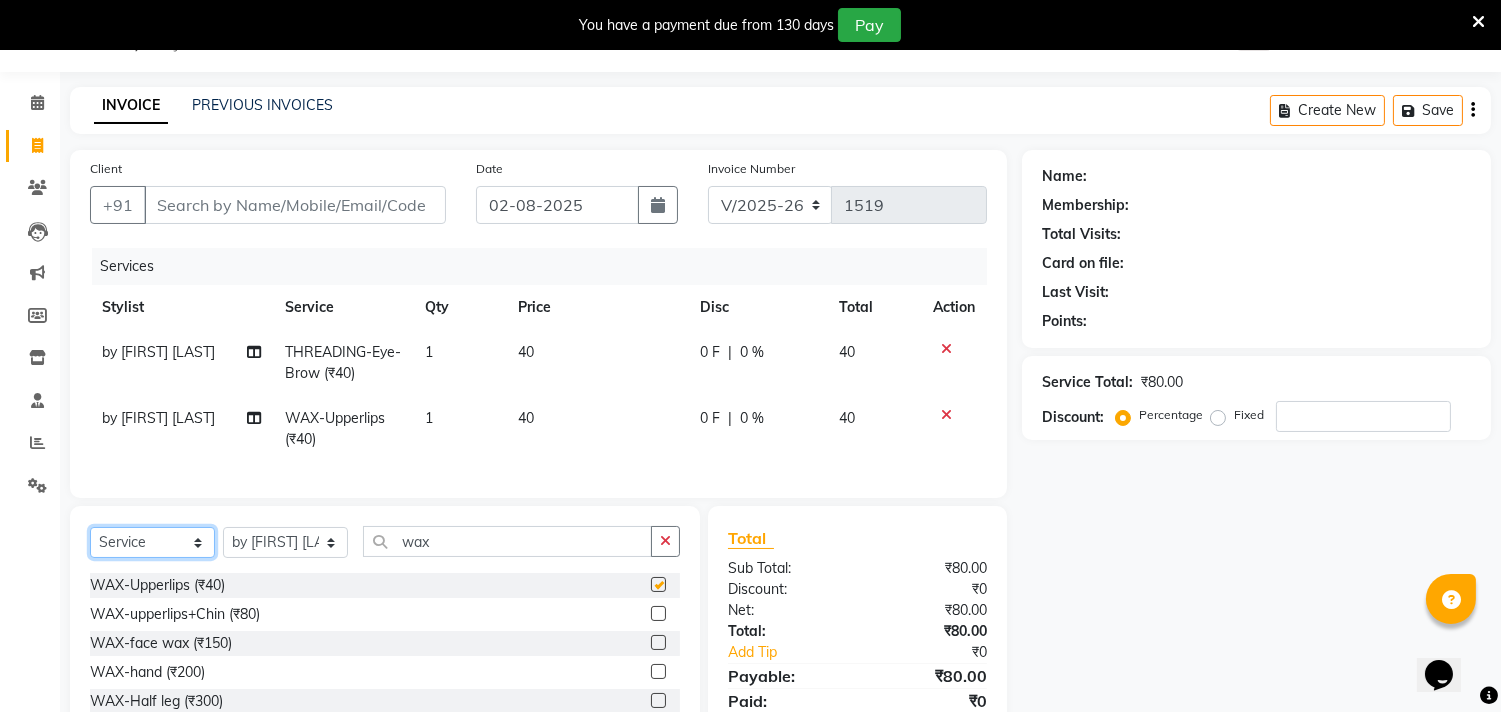 click on "Select  Service  Product  Membership  Package Voucher Prepaid Gift Card" 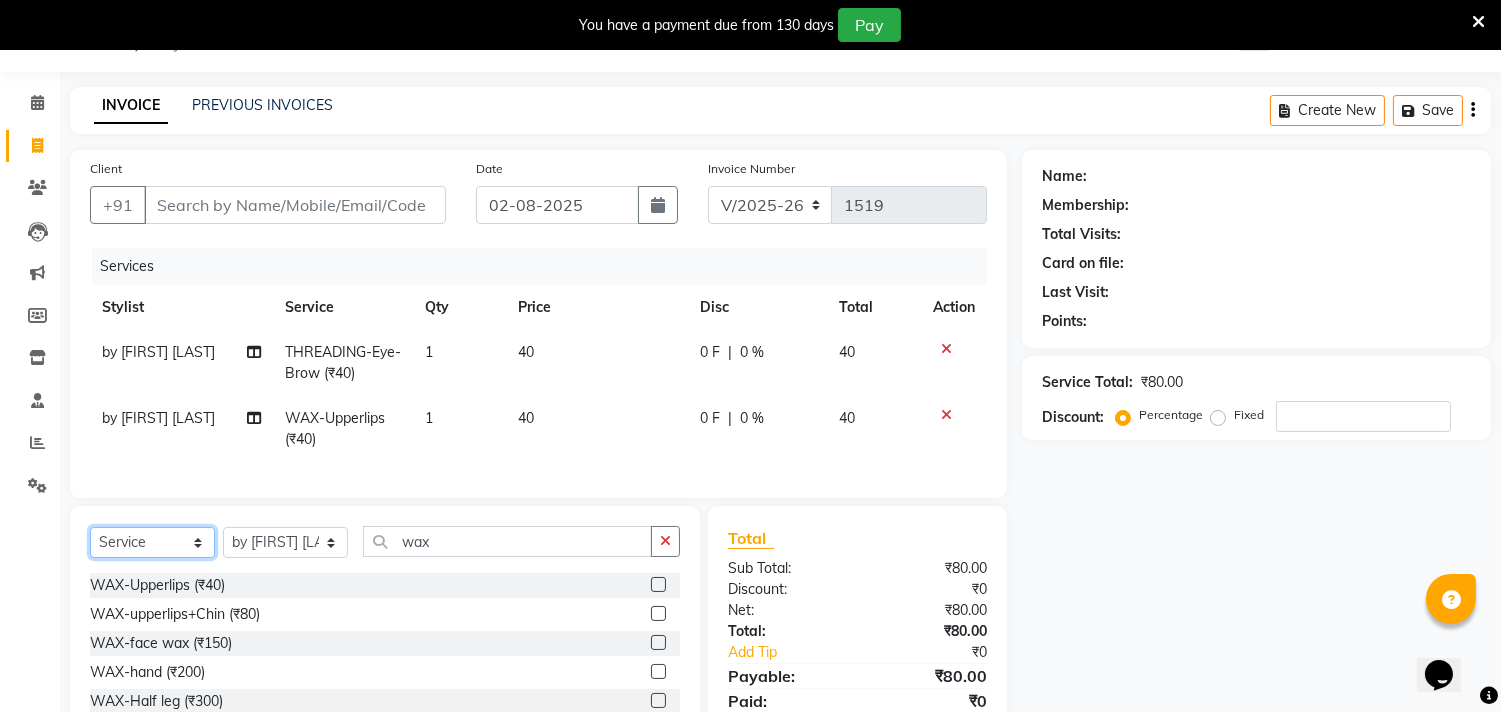 checkbox on "false" 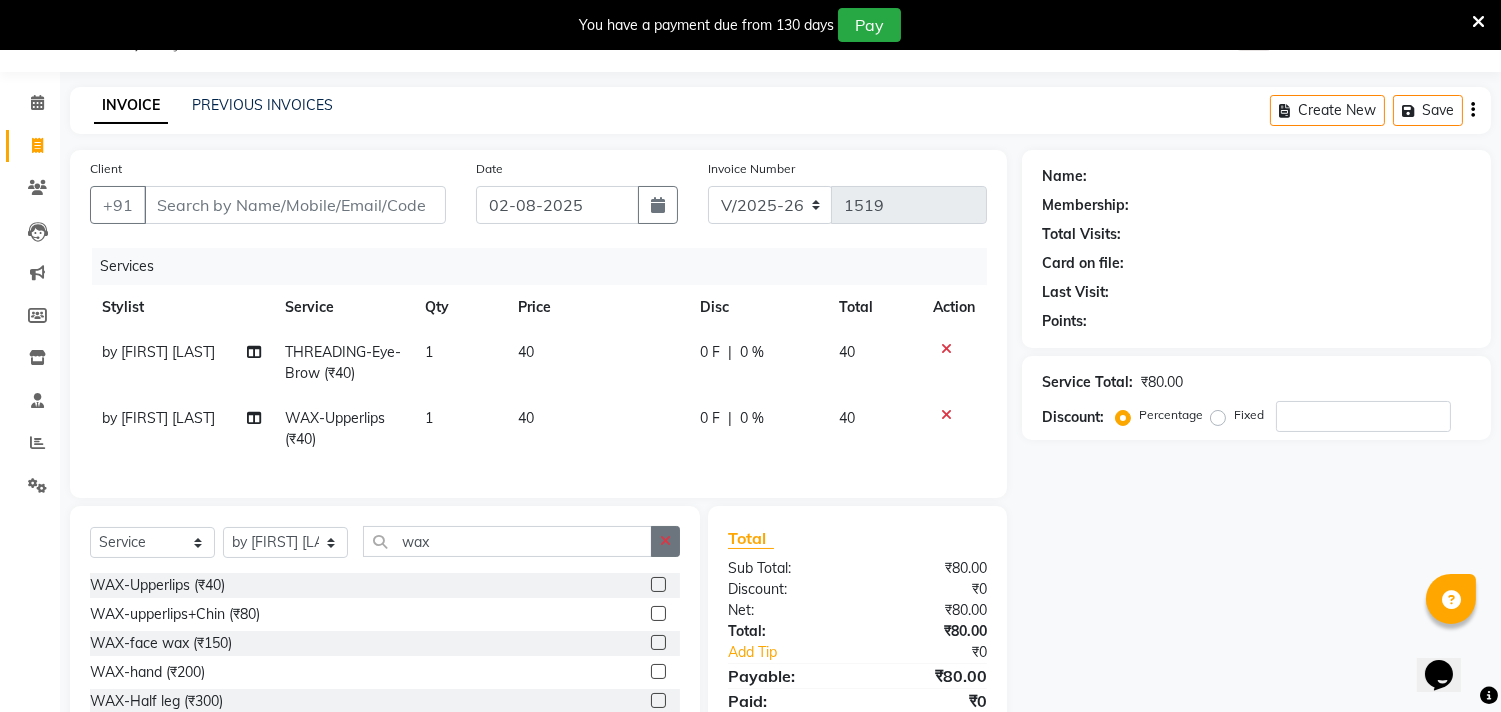 click 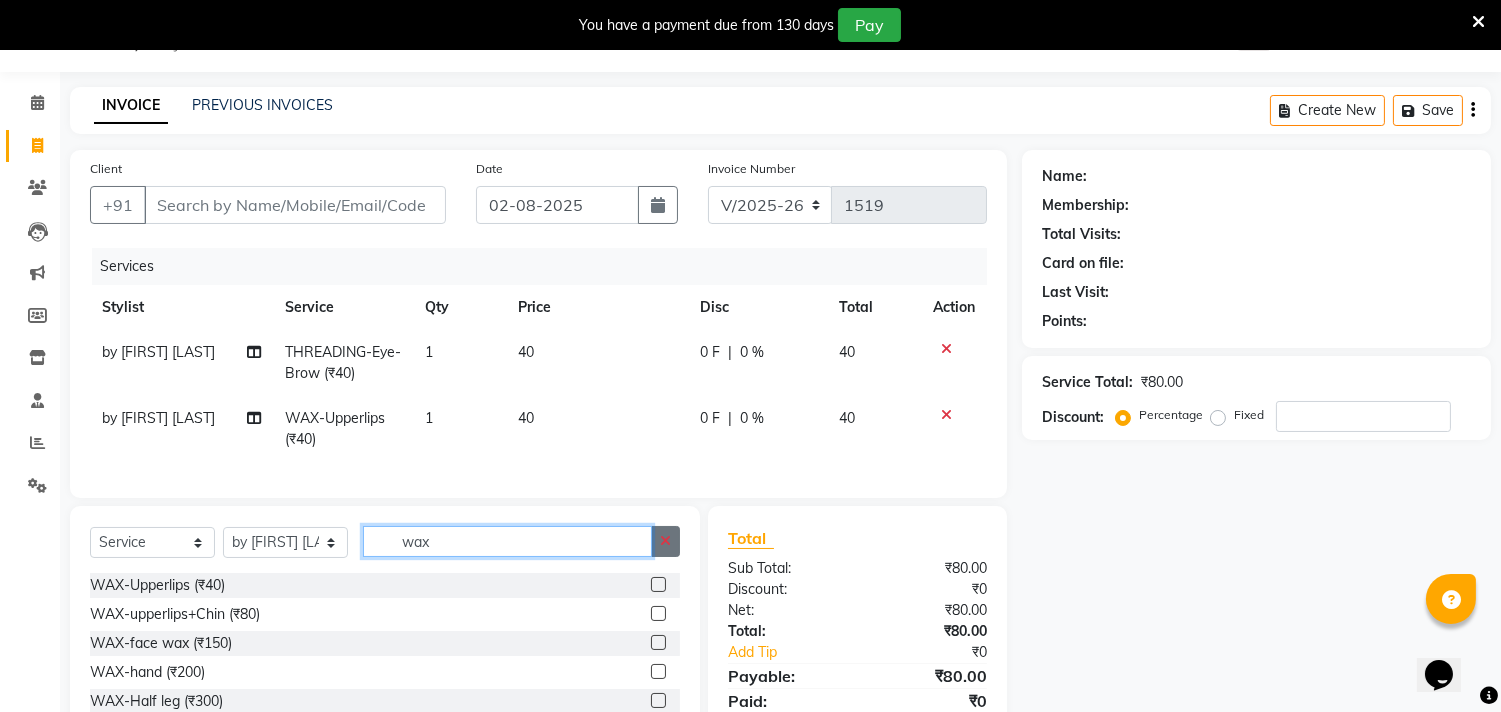 type 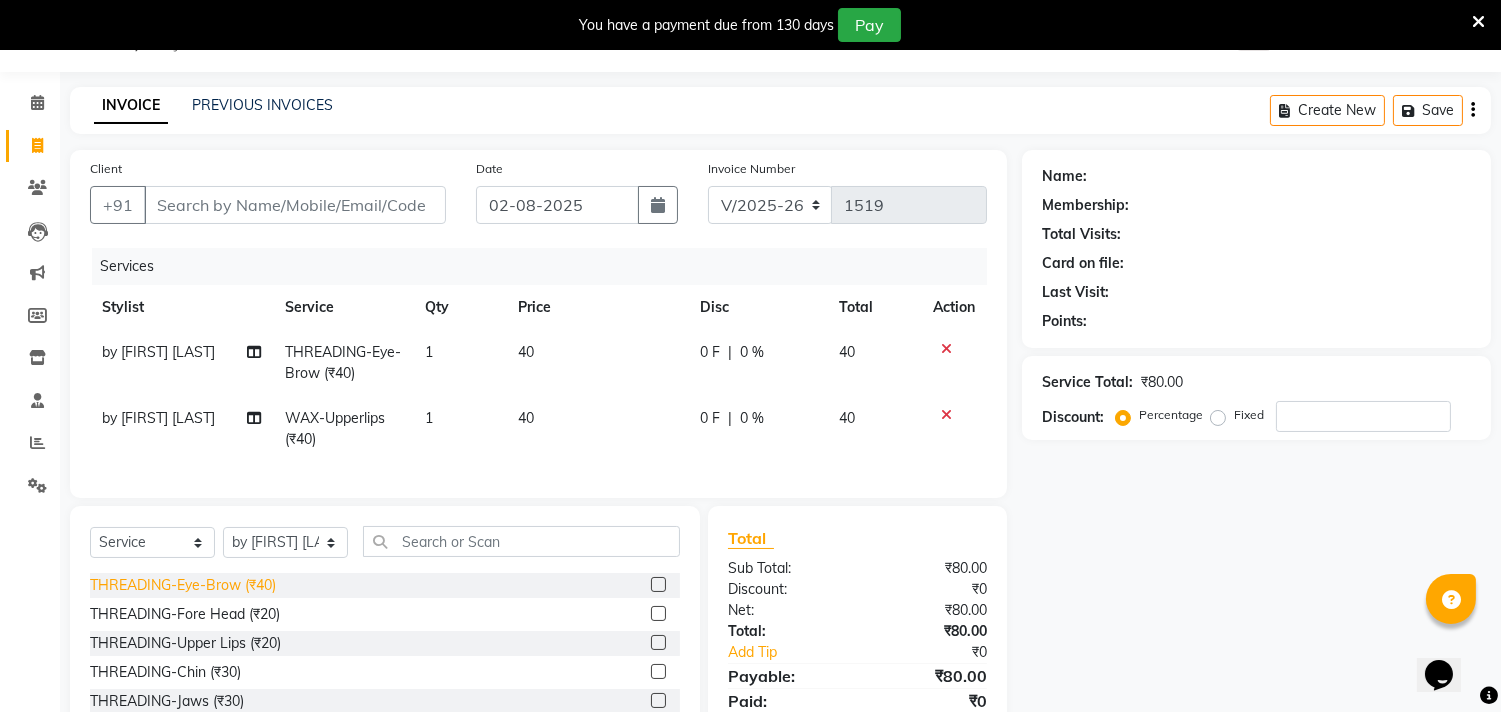 click on "THREADING-Eye-Brow (₹40)" 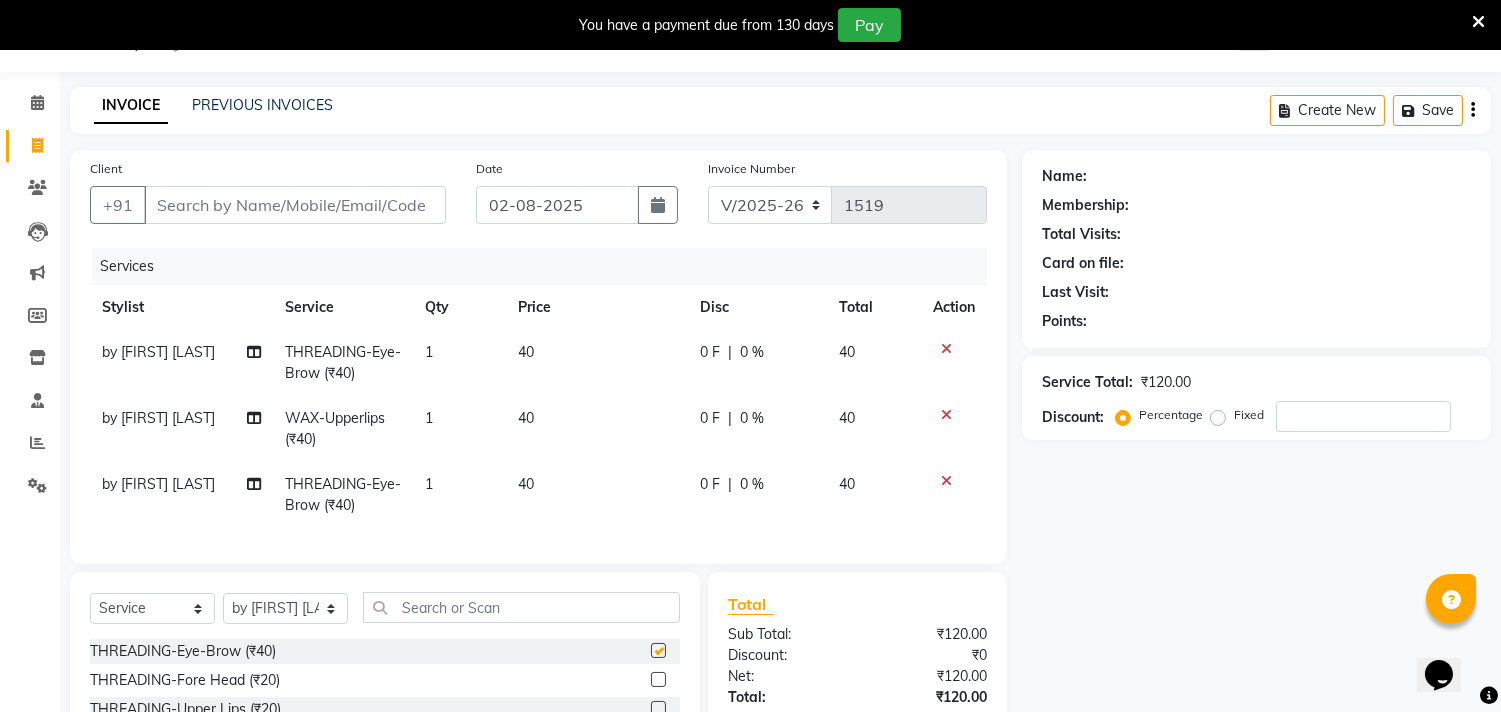 checkbox on "false" 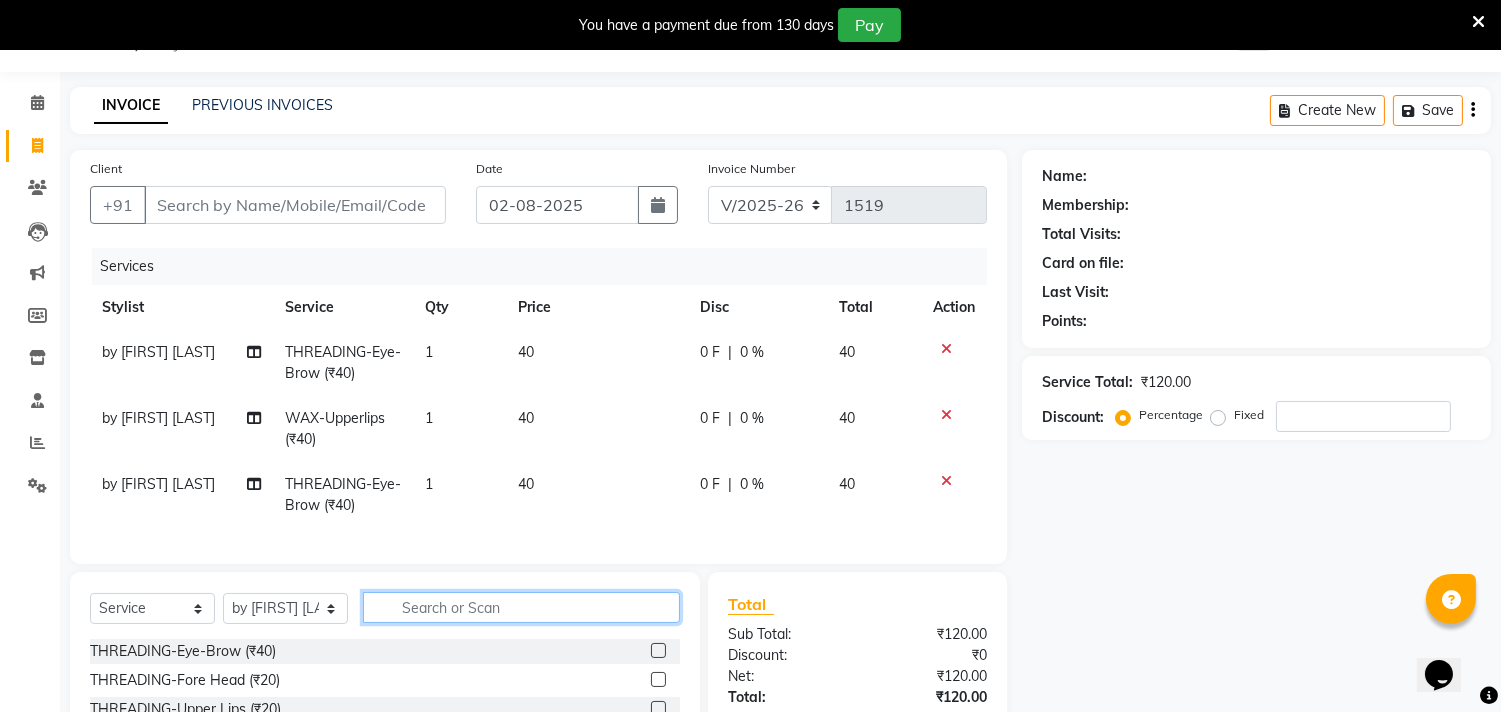 click 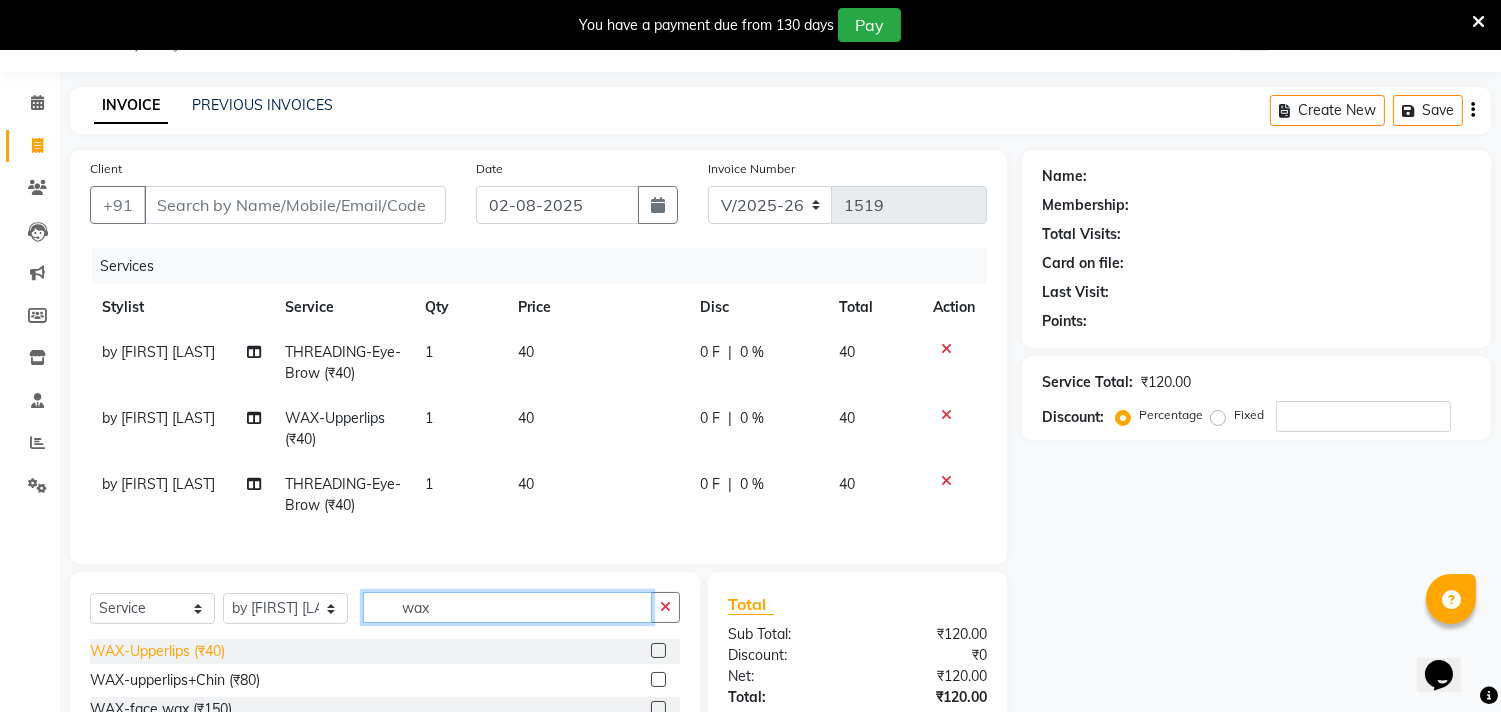 type on "wax" 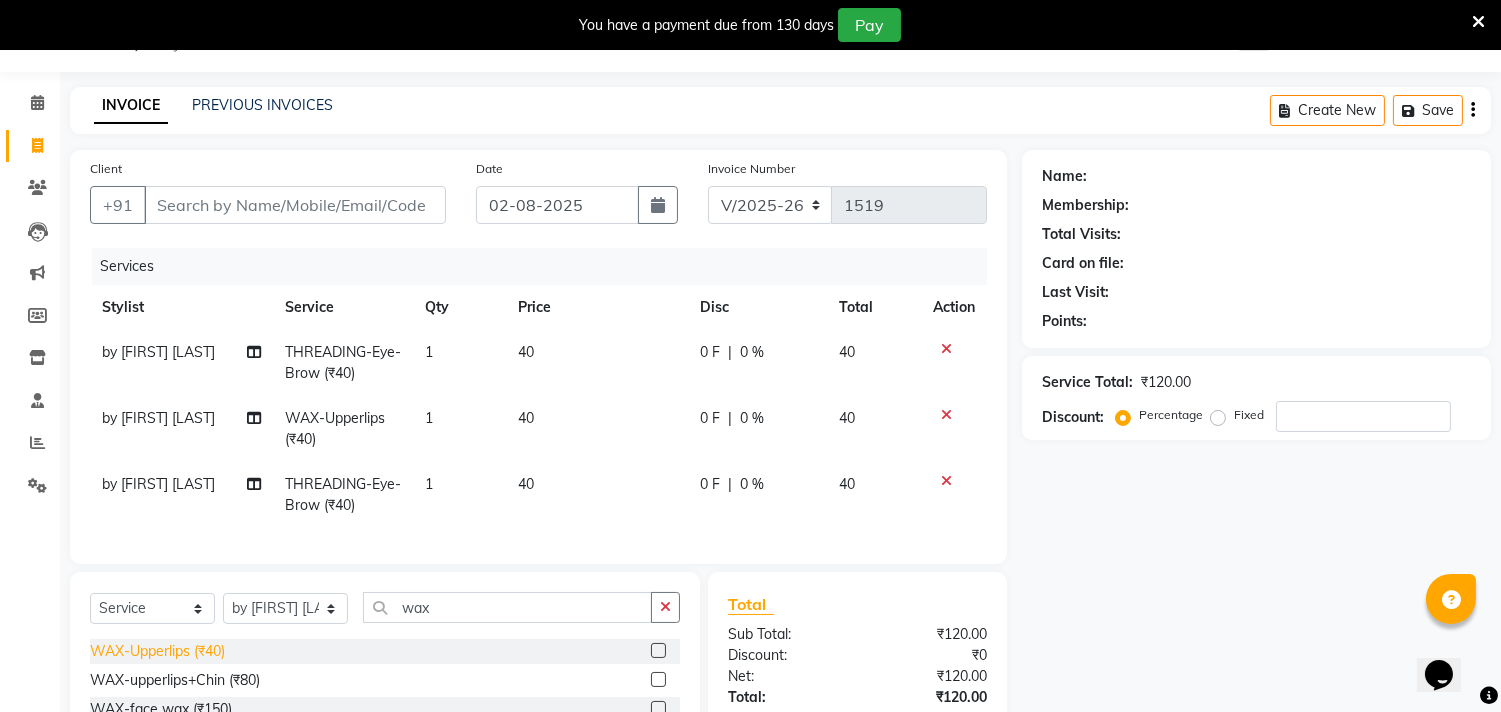 click on "WAX-Upperlips  (₹40)" 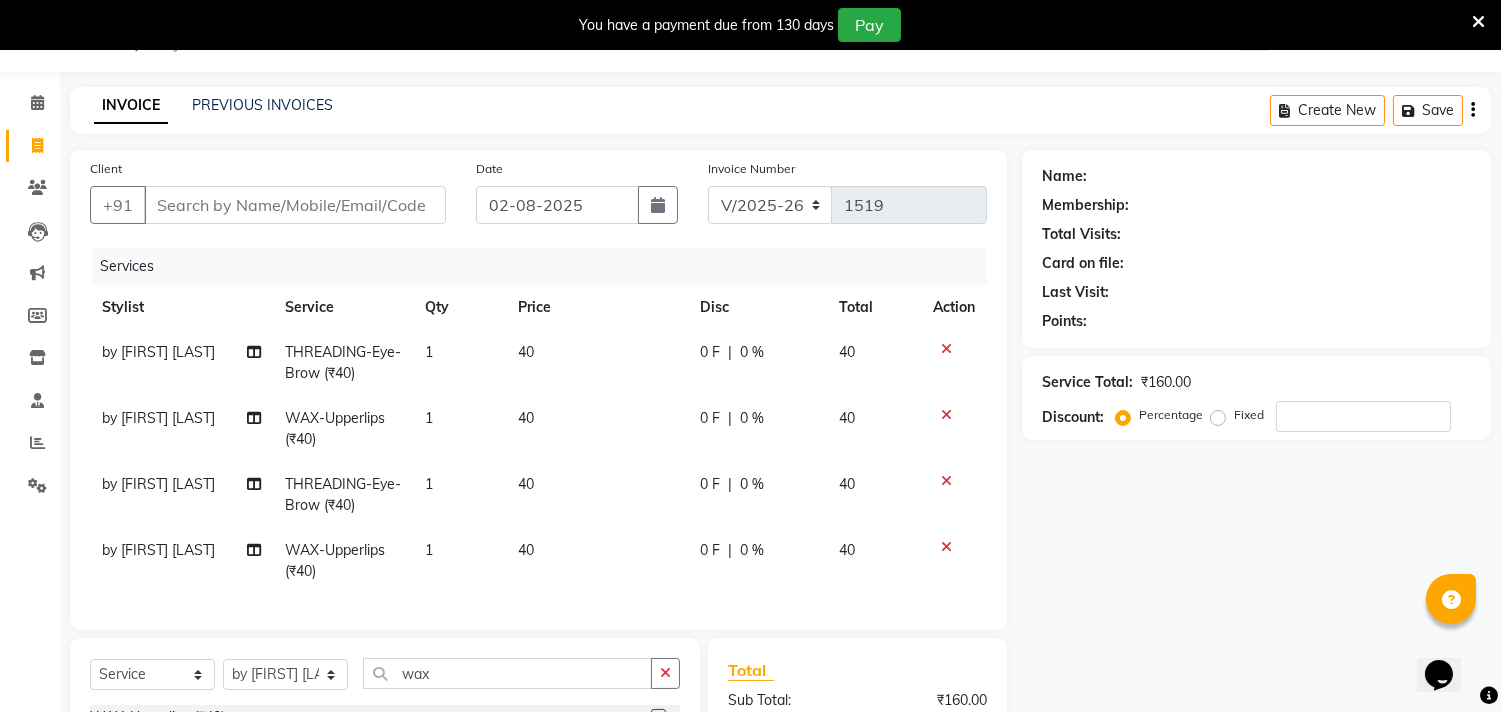 checkbox on "false" 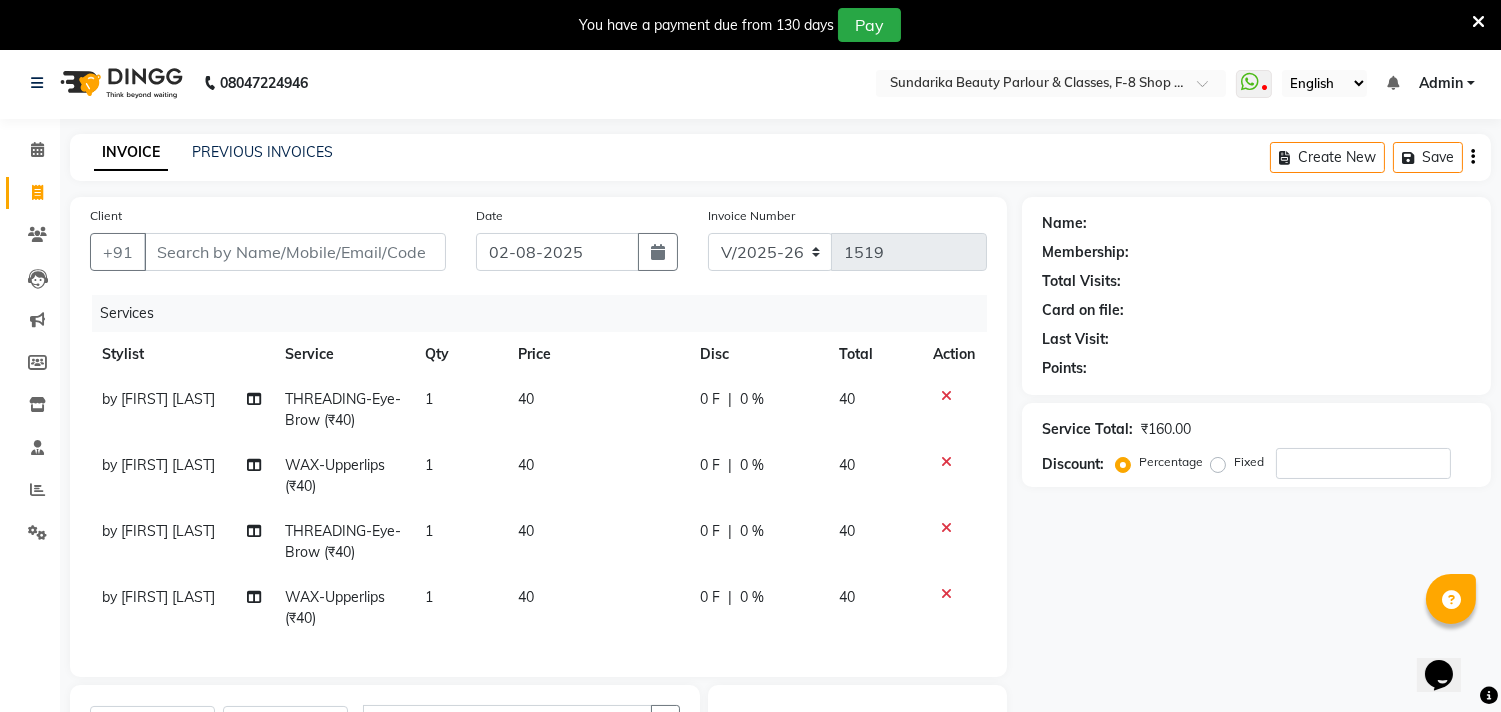 scroll, scrollTop: 0, scrollLeft: 0, axis: both 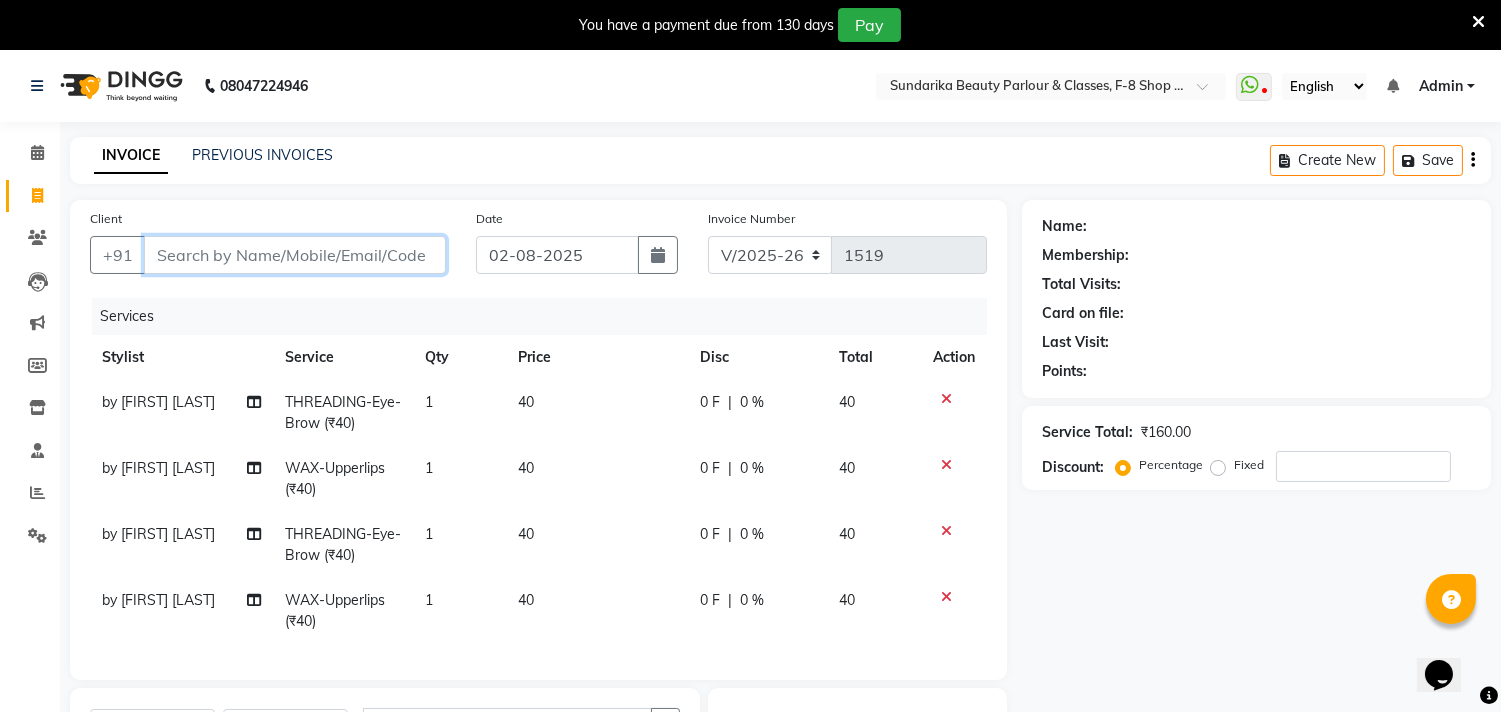 click on "Client" at bounding box center (295, 255) 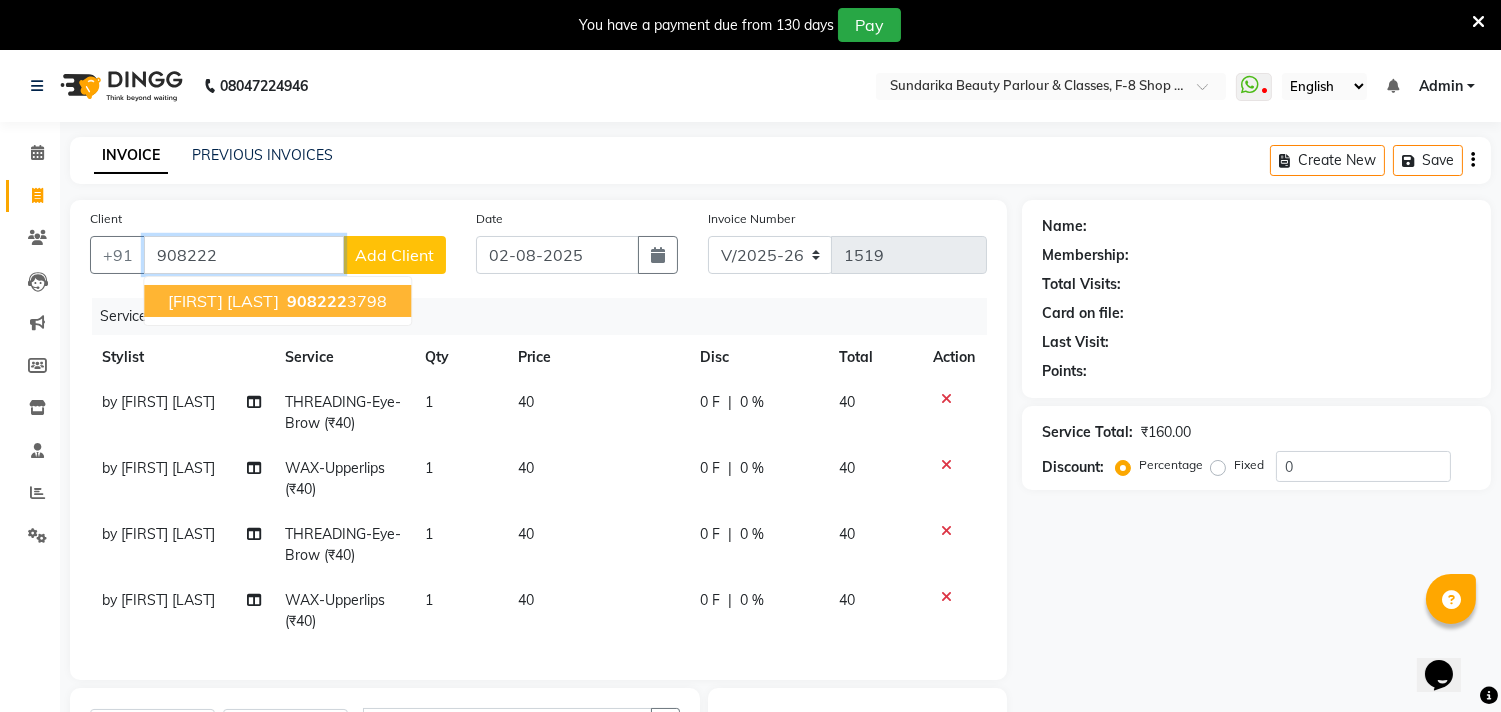 click on "[FIRST] [LAST]" at bounding box center (223, 301) 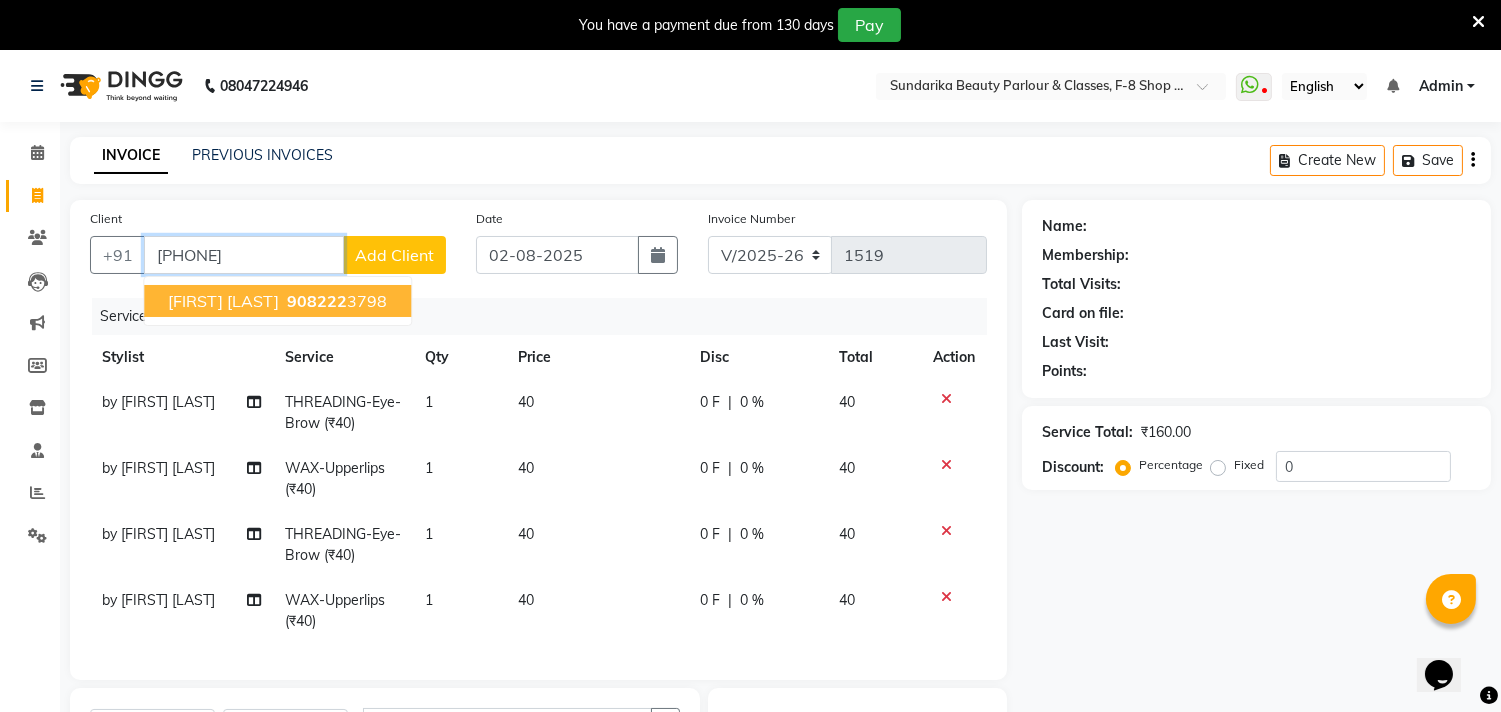 type on "[PHONE]" 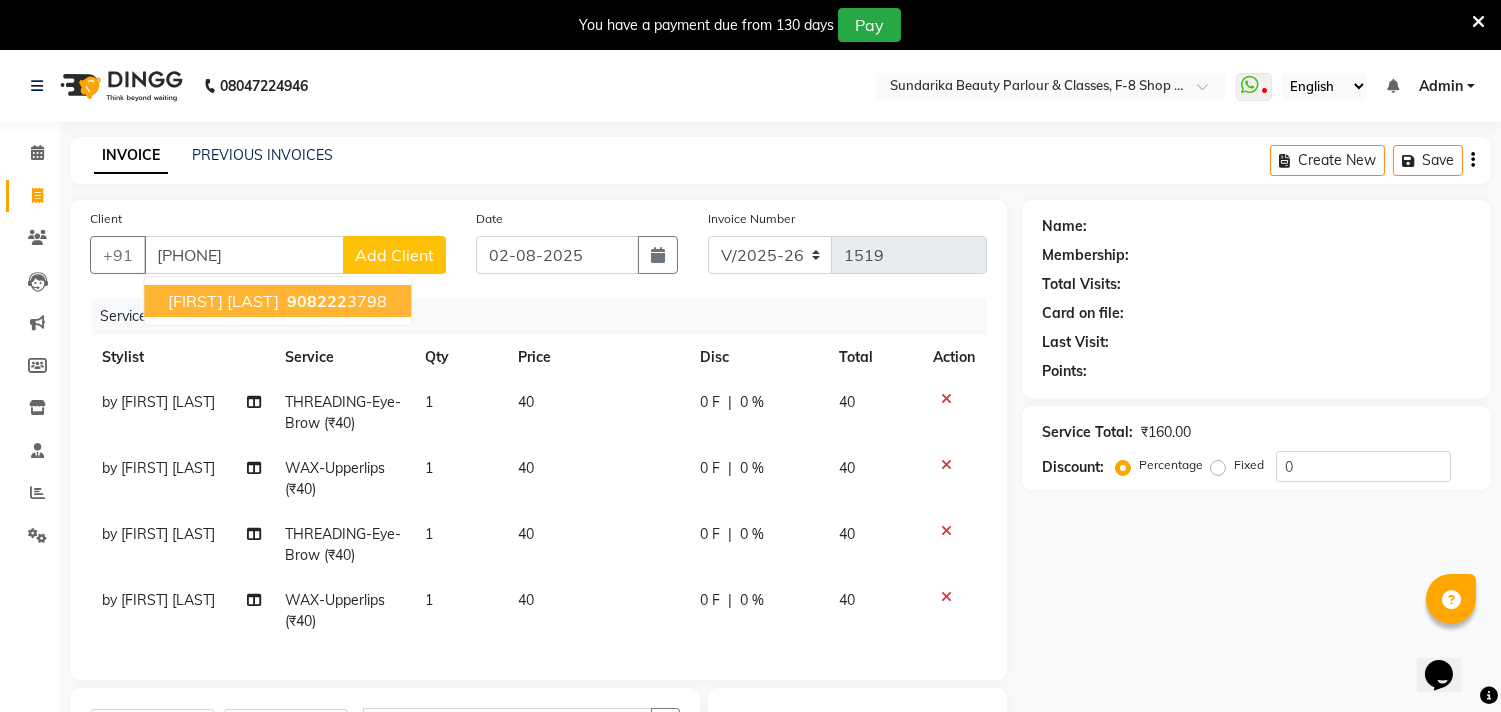click on "Client +[PHONE] [FIRST] [LAST] [PHONE] Add Client Date [DATE] Invoice Number V/[YEAR] V/[YEAR]-[NUMBER] [NUMBER] Services Stylist Service Qty Price Disc Total Action [FIRST] [LAST] THREADING-Eye-Brow (₹40) 1 40 0 F | 0 % 40 [FIRST] [LAST] WAX-Upperlips  (₹40) 1 40 0 F | 0 % 40 [FIRST] [LAST] THREADING-Eye-Brow (₹40) 1 40 0 F | 0 % 40 [FIRST] [LAST] WAX-Upperlips  (₹40) 1 40 0 F | 0 % 40" 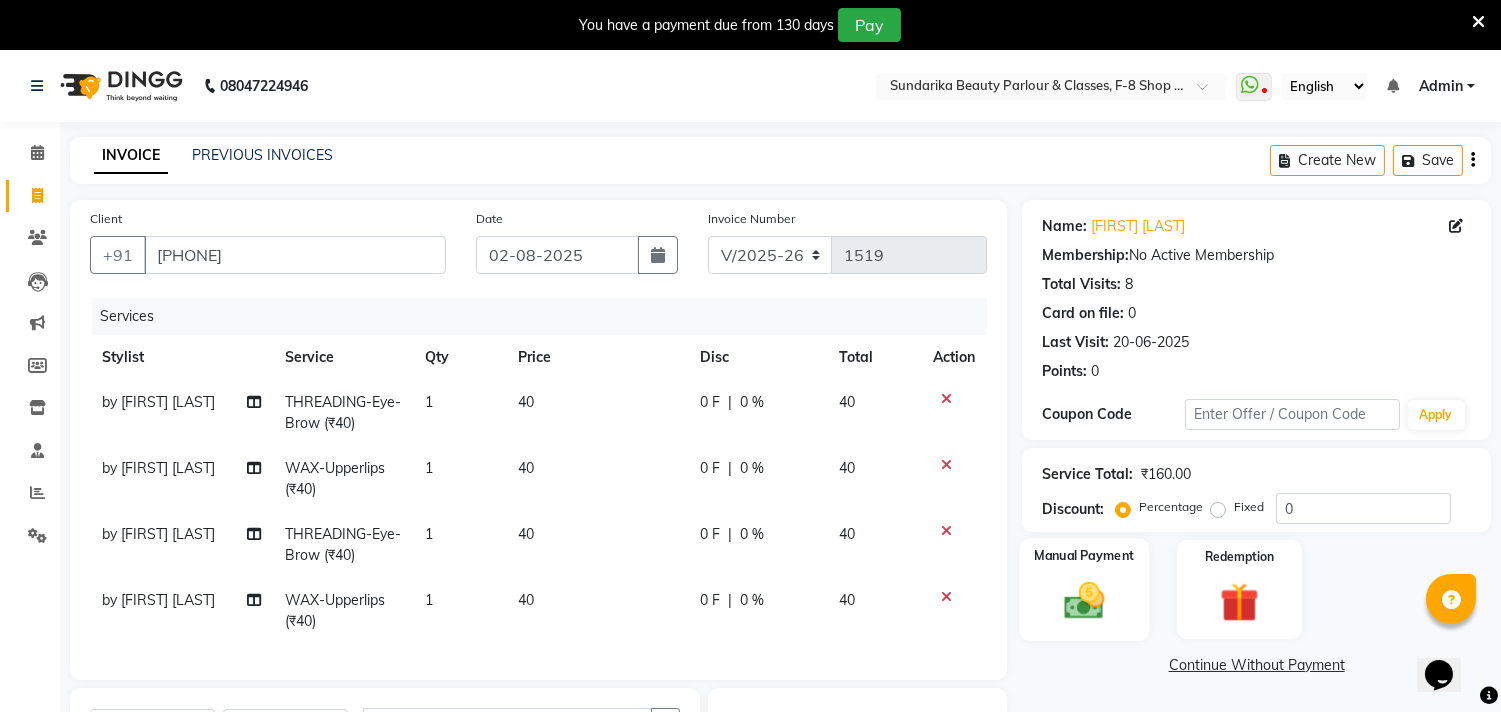 click 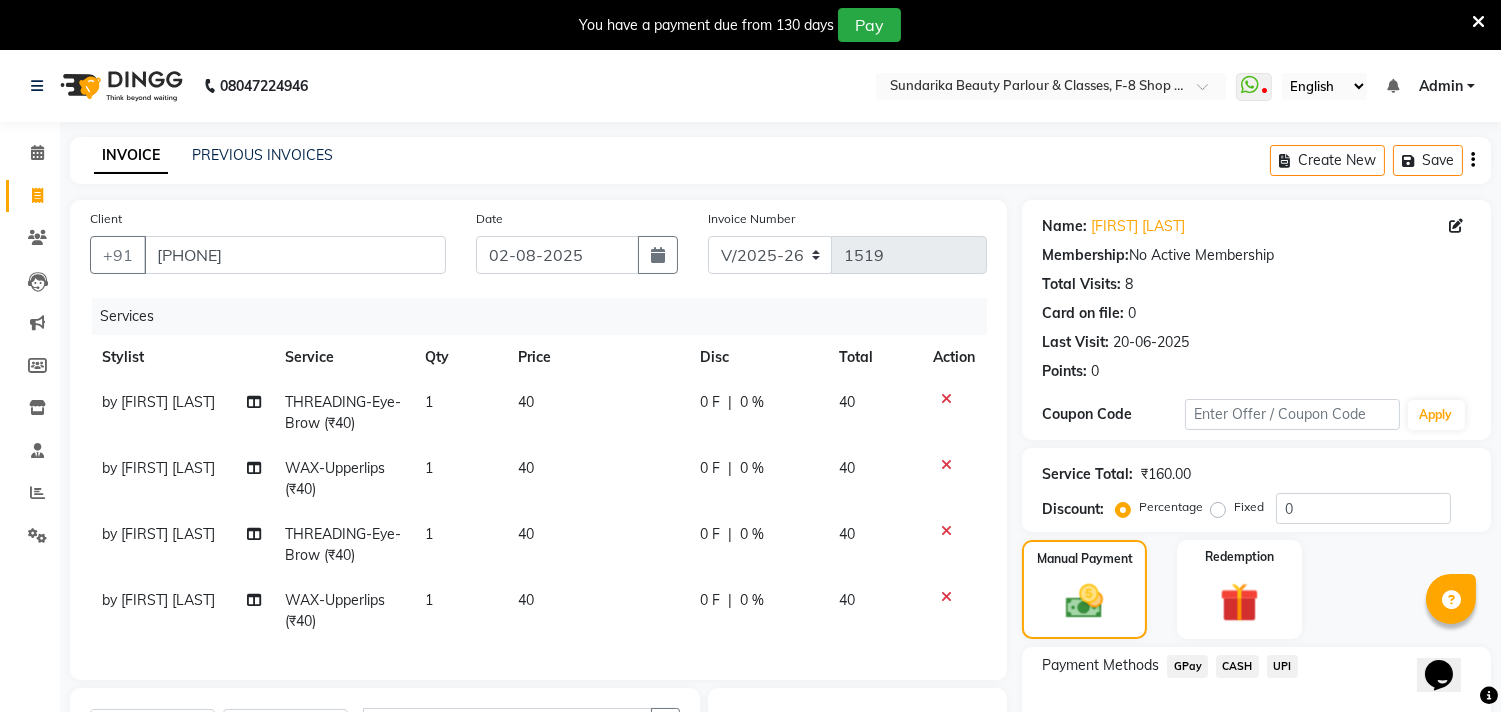 click on "CASH" 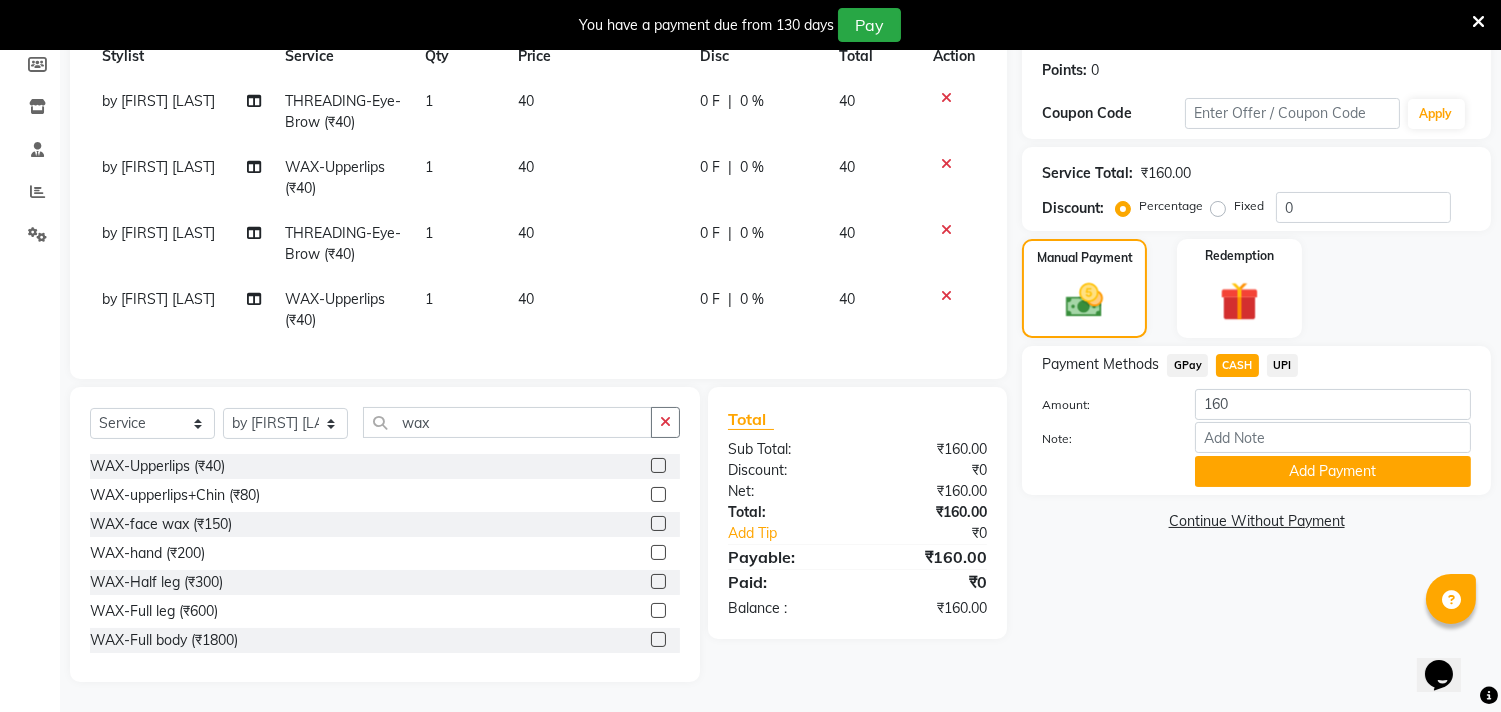 scroll, scrollTop: 317, scrollLeft: 0, axis: vertical 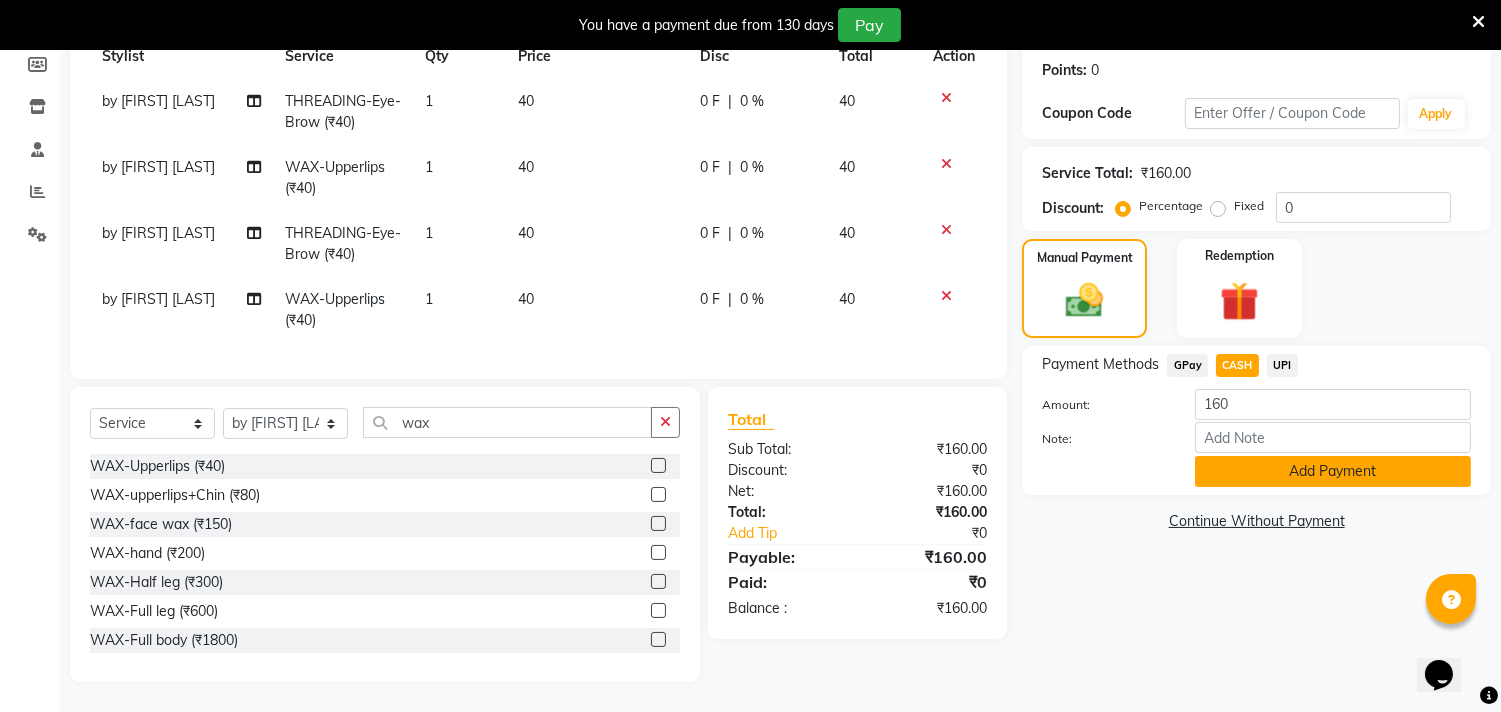 click on "Add Payment" 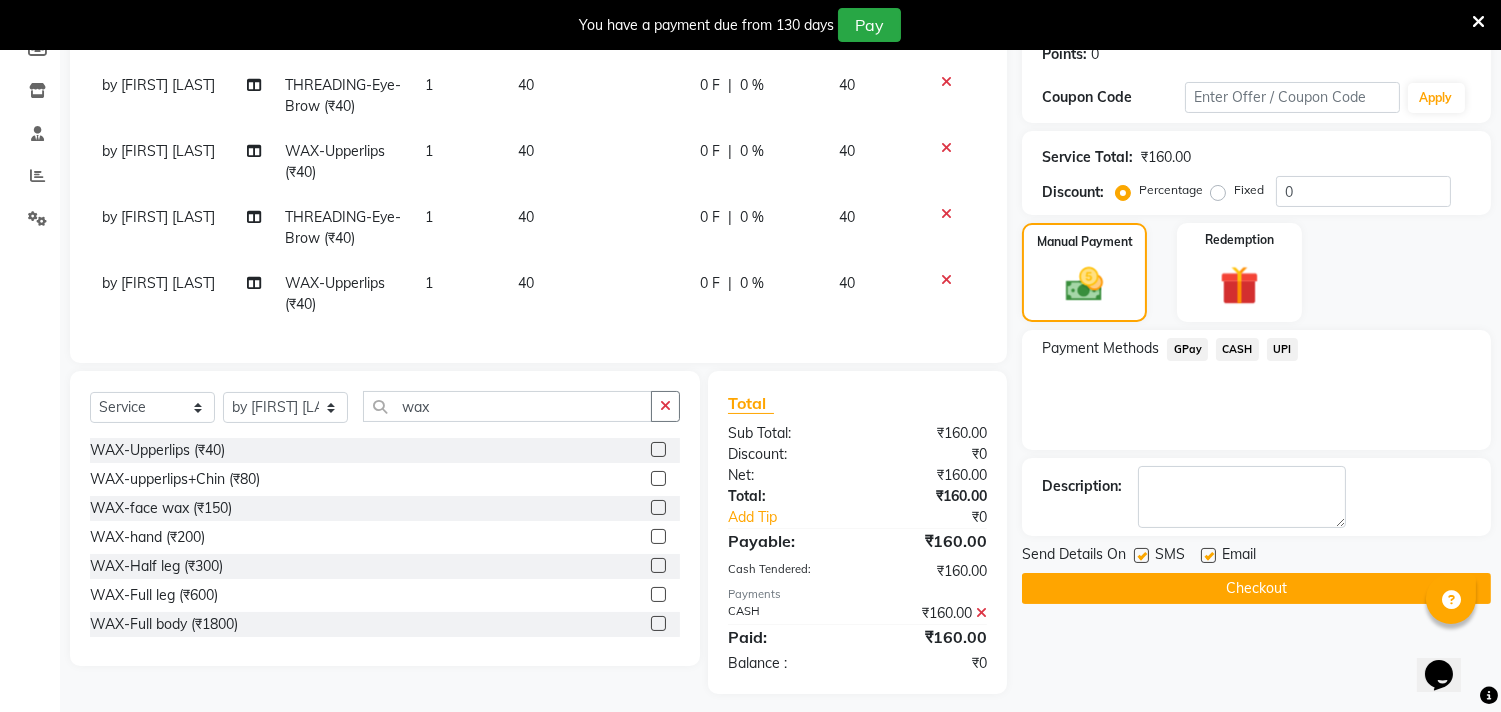 click on "Checkout" 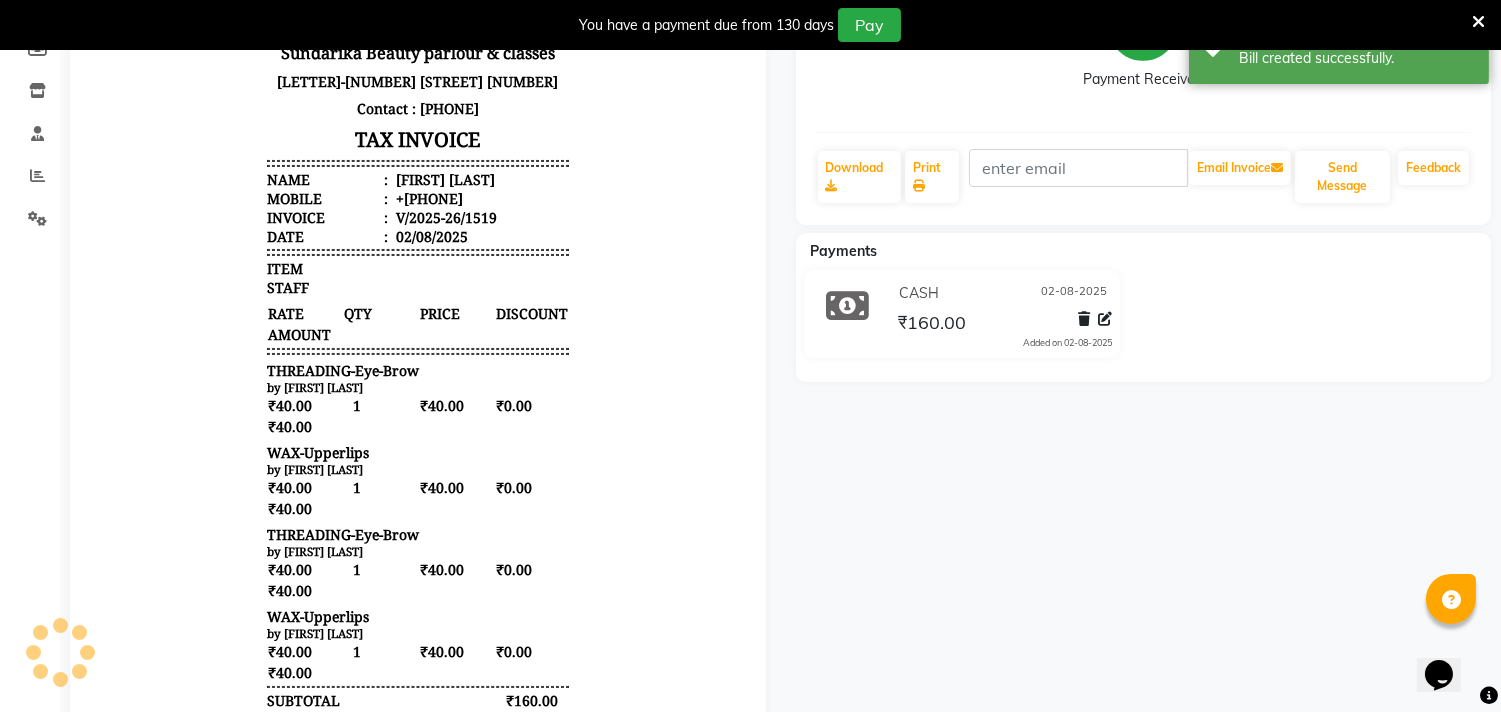scroll, scrollTop: 0, scrollLeft: 0, axis: both 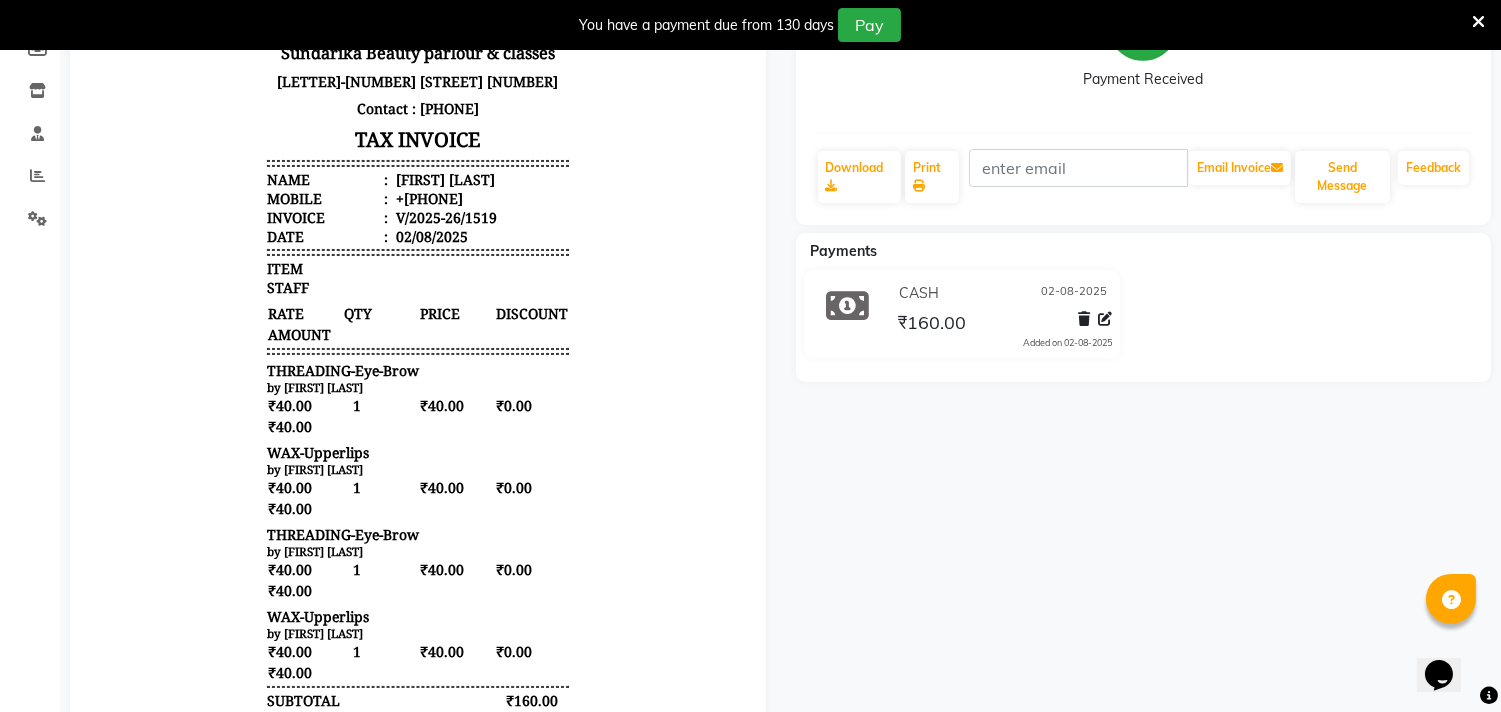 click on "by [FIRST] [LAST]" at bounding box center (315, 551) 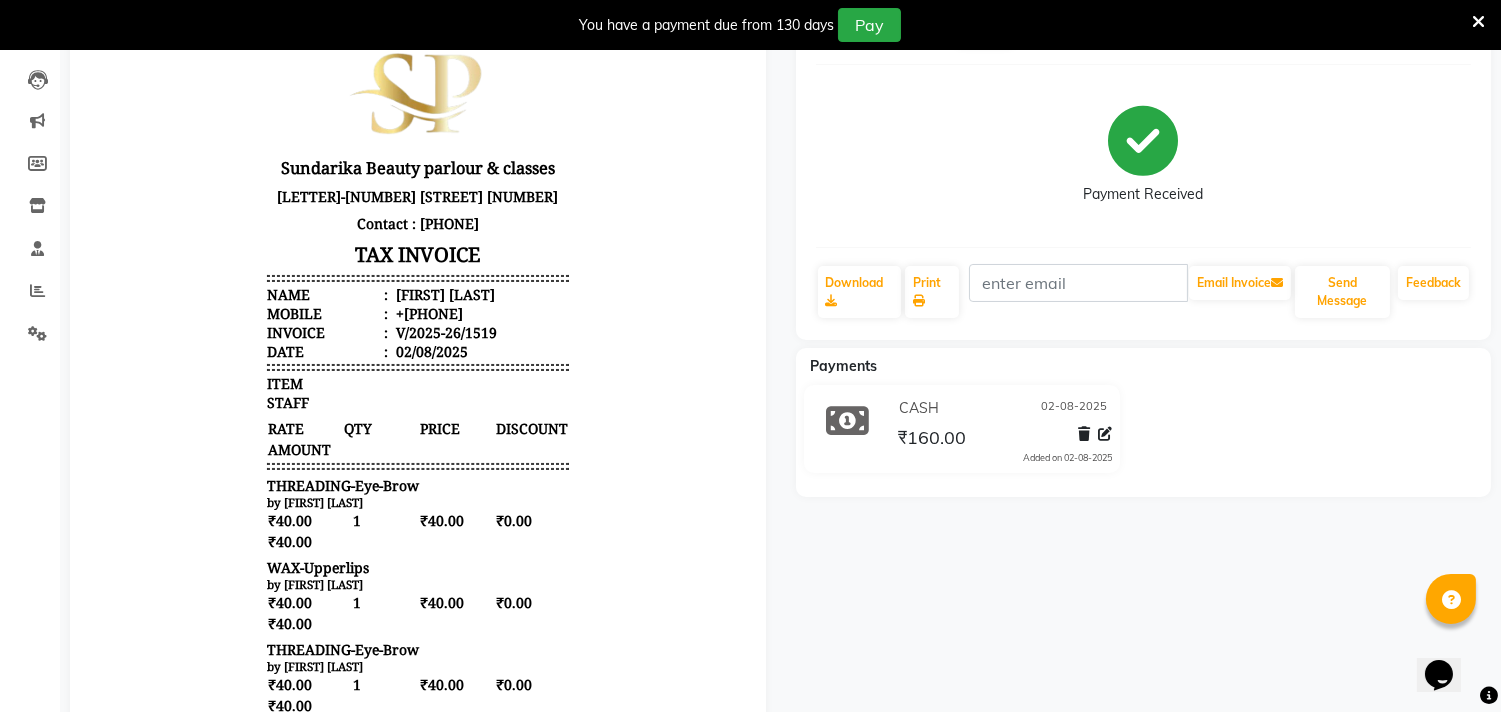 scroll, scrollTop: 0, scrollLeft: 0, axis: both 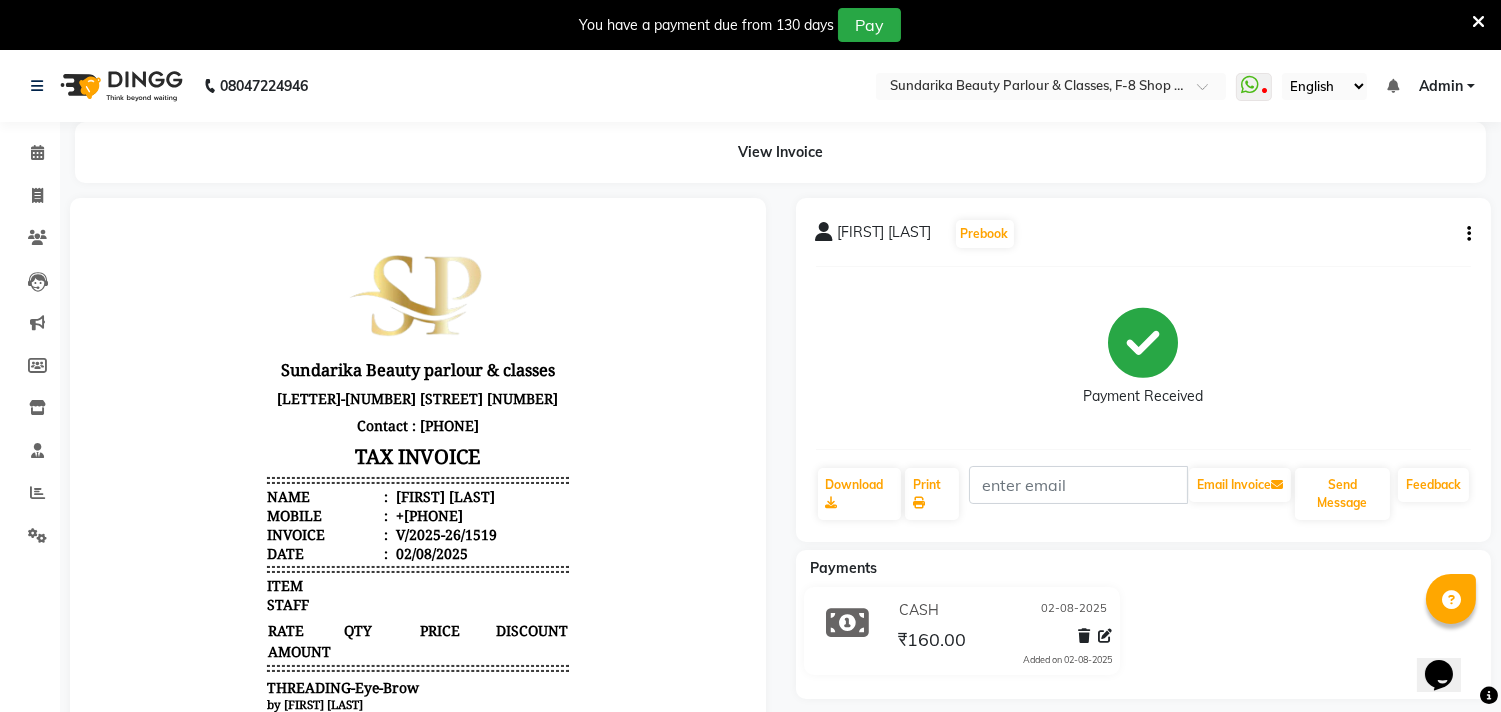 click on "[FIRST] [LAST]   Prebook   Payment Received  Download  Print   Email Invoice   Send Message Feedback" 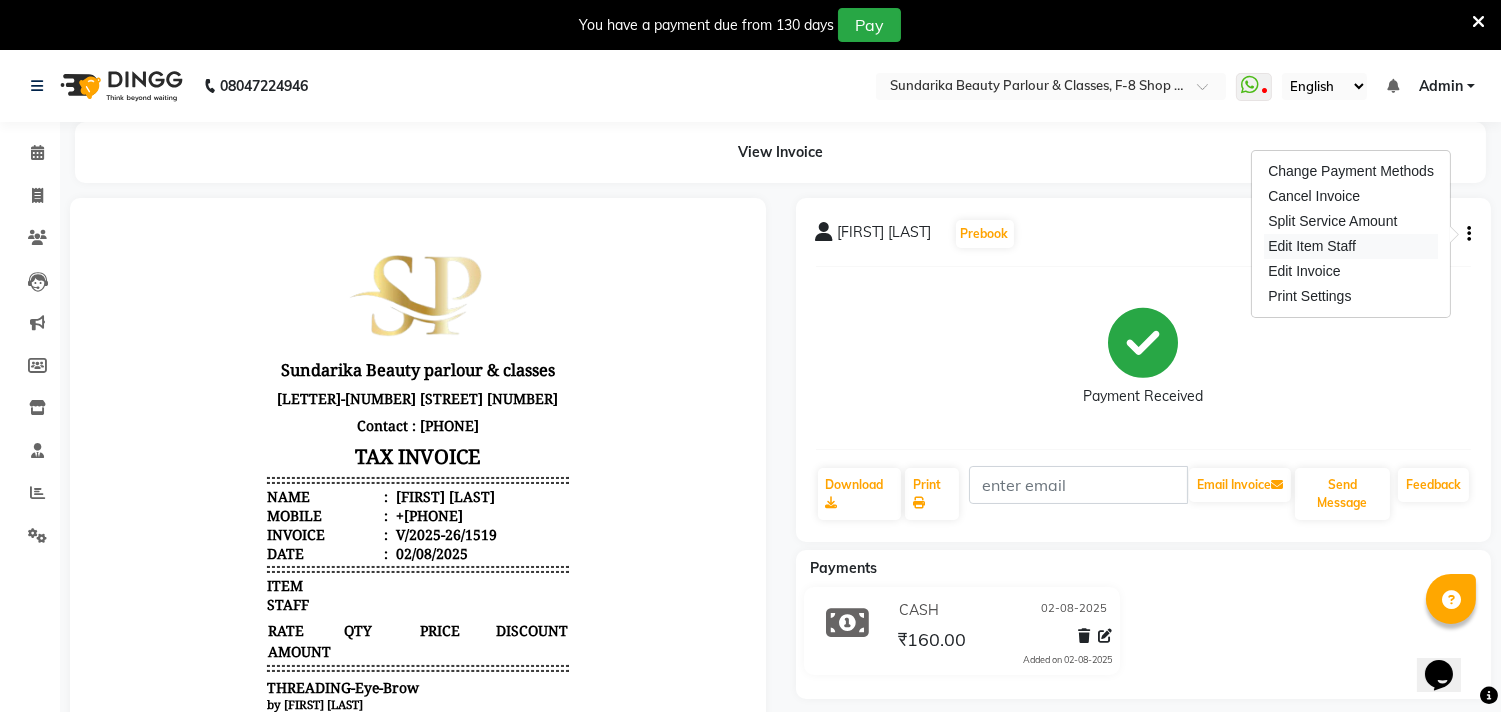 click on "Edit Item Staff" at bounding box center [1351, 246] 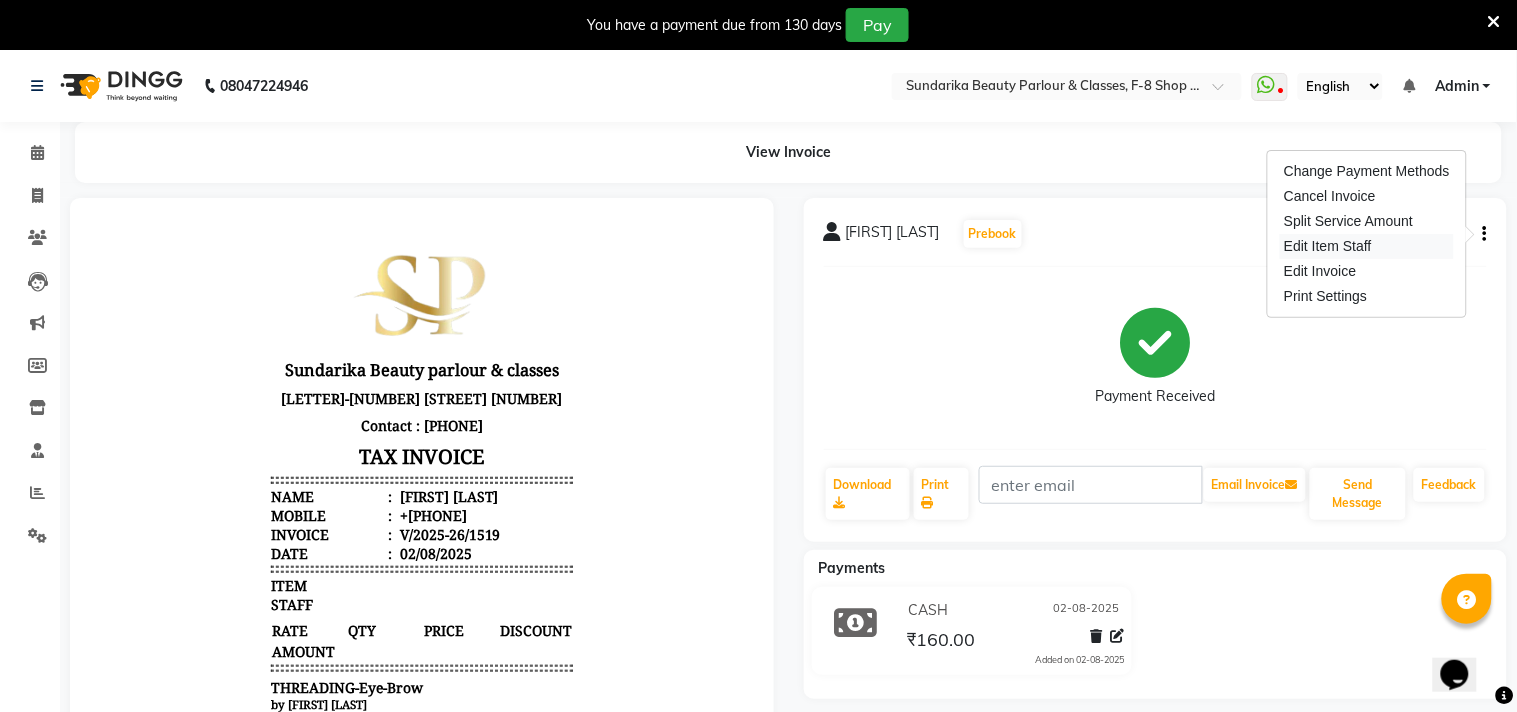 select on "35220" 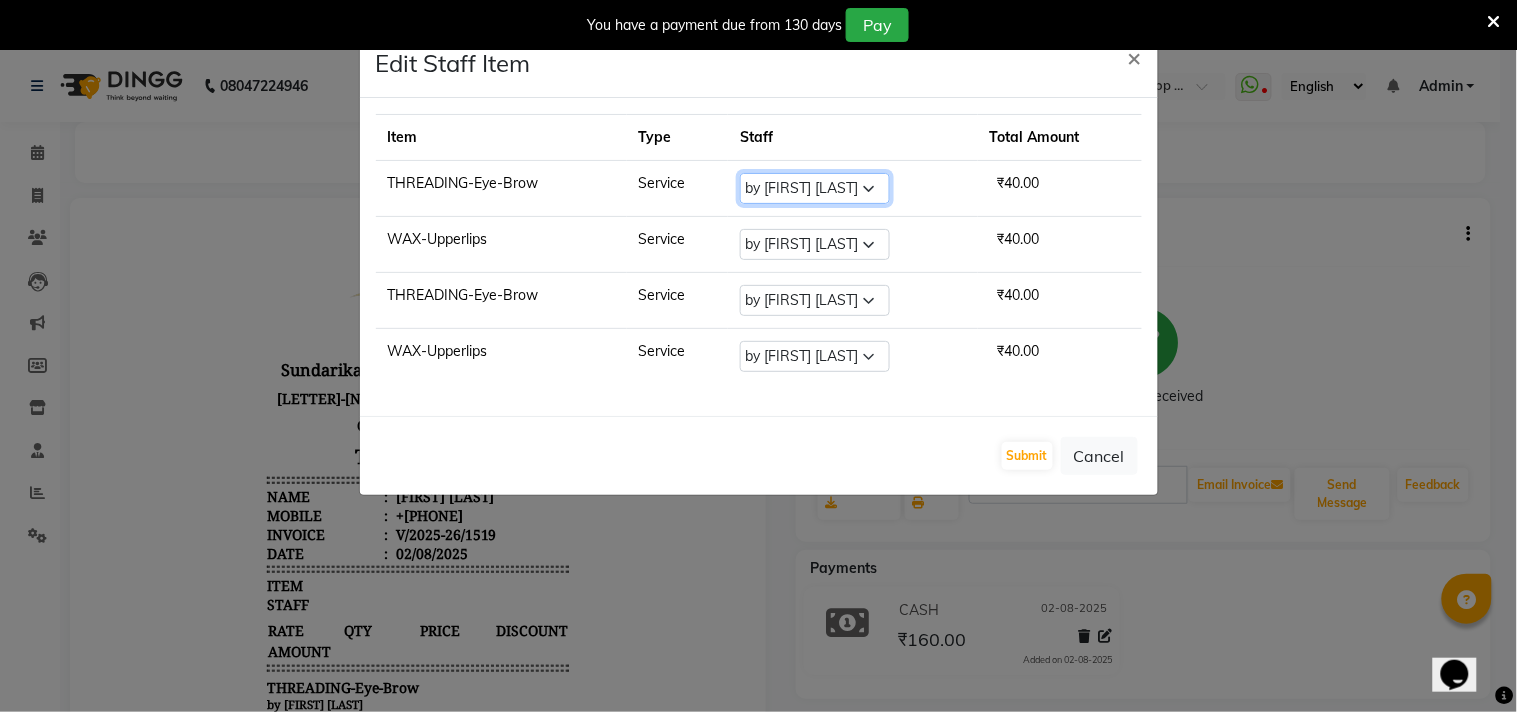 click on "Select [FIRST] [FIRST] [FIRST] [FIRST]" 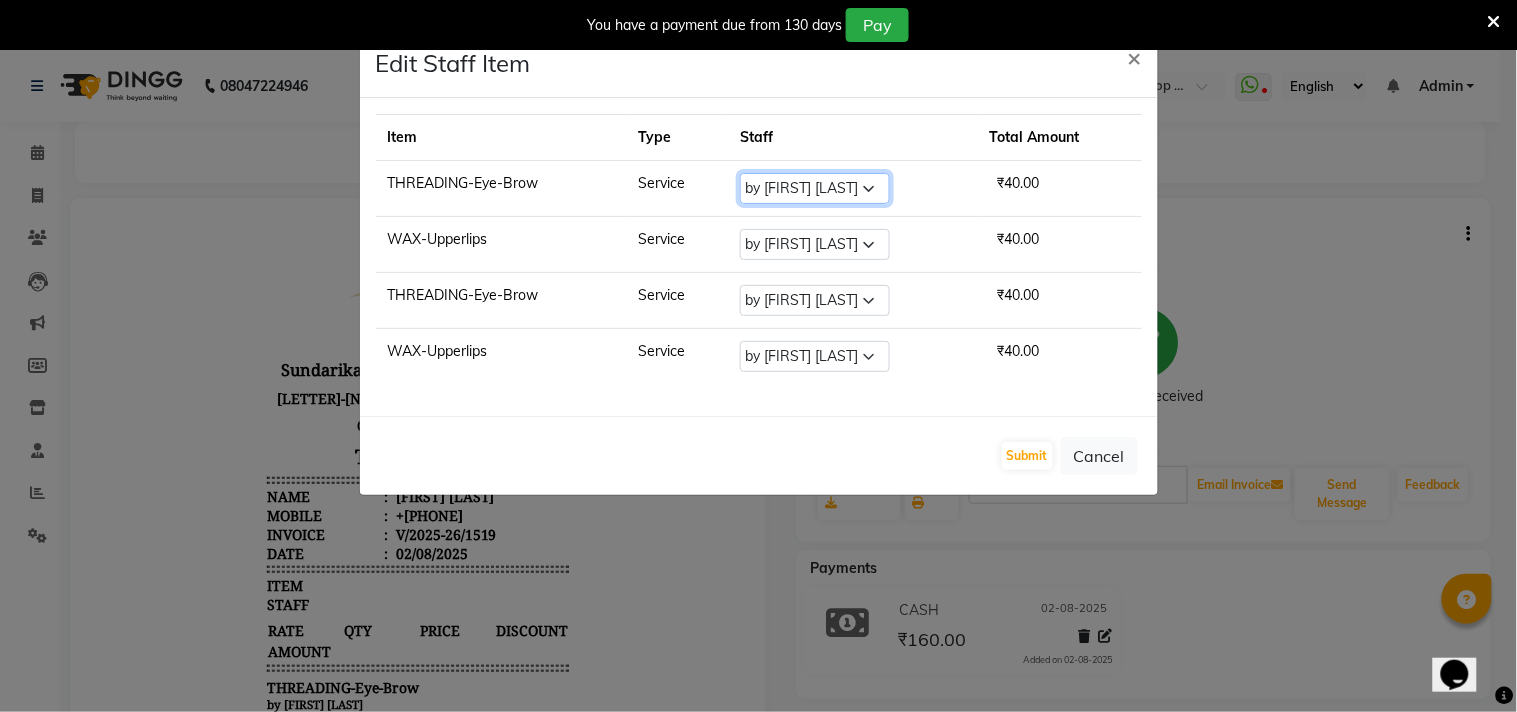 select on "[NUMBER]" 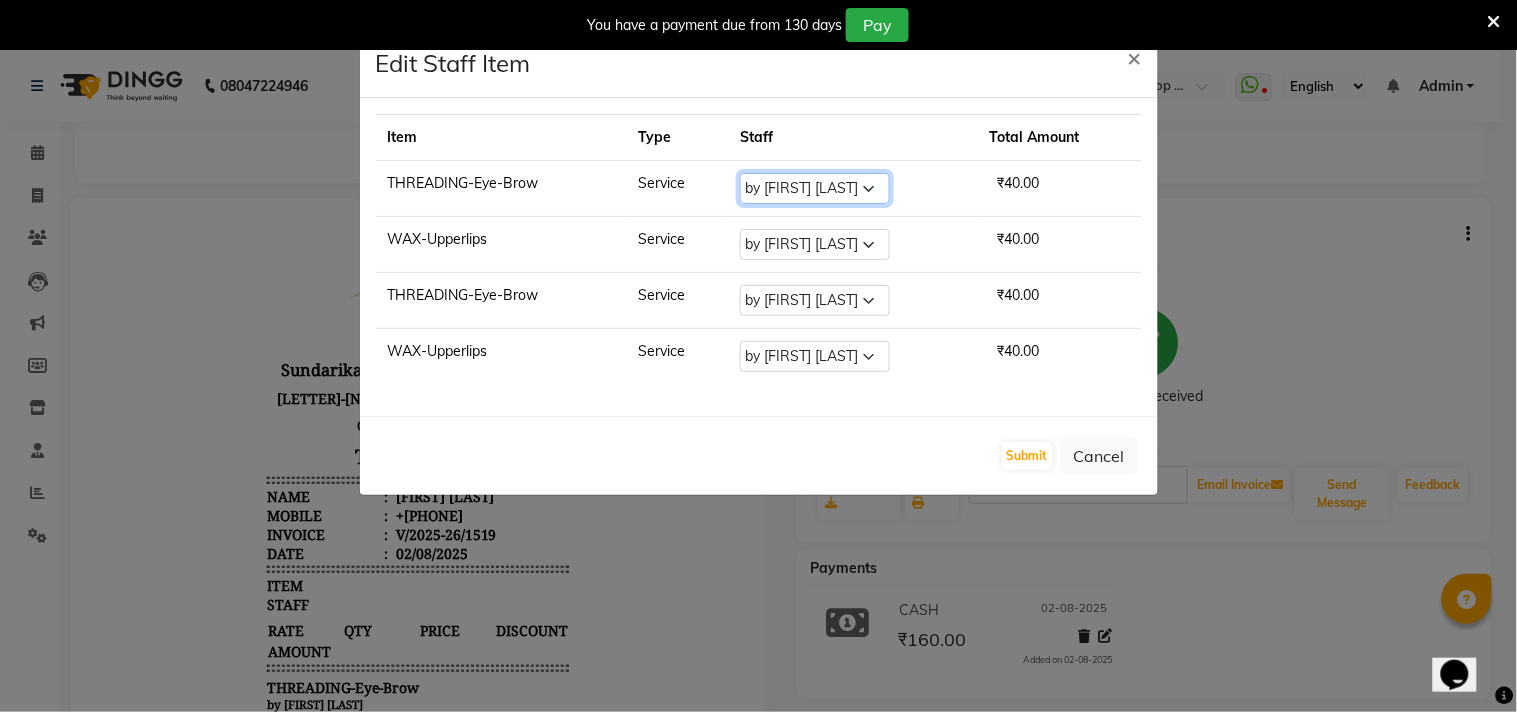 click on "Select [FIRST] [FIRST] [FIRST] [FIRST]" 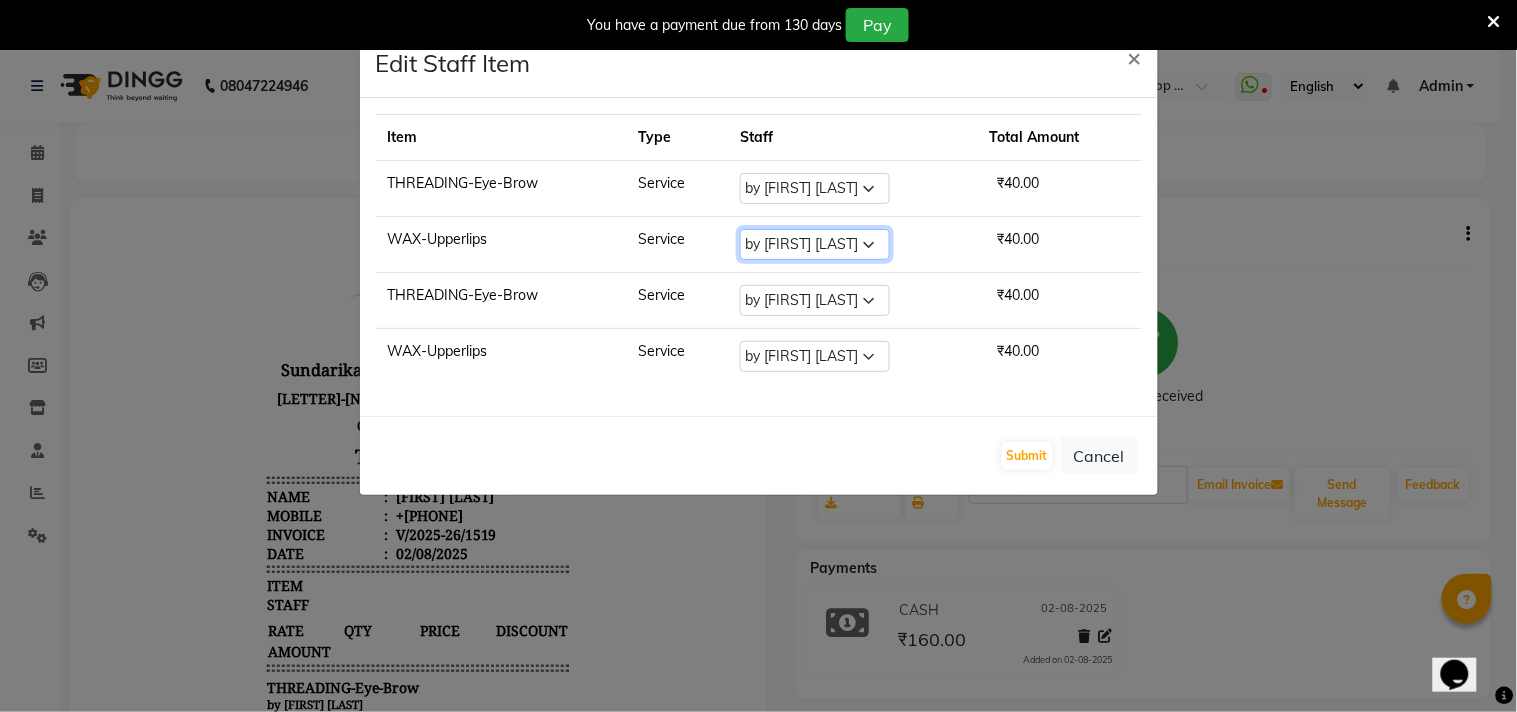 click on "Select [FIRST] [FIRST] [FIRST] [FIRST]" 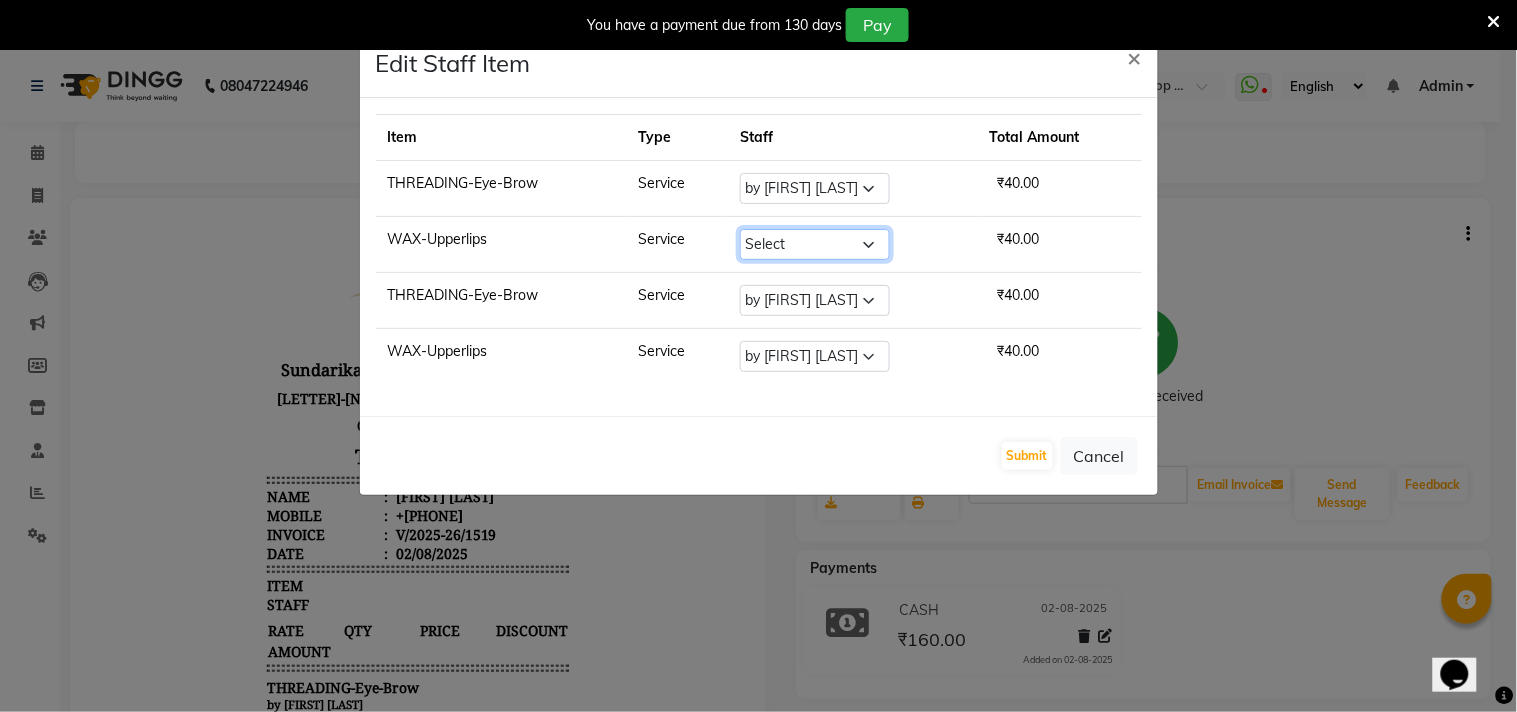 click on "Select [FIRST] [FIRST] [FIRST] [FIRST]" 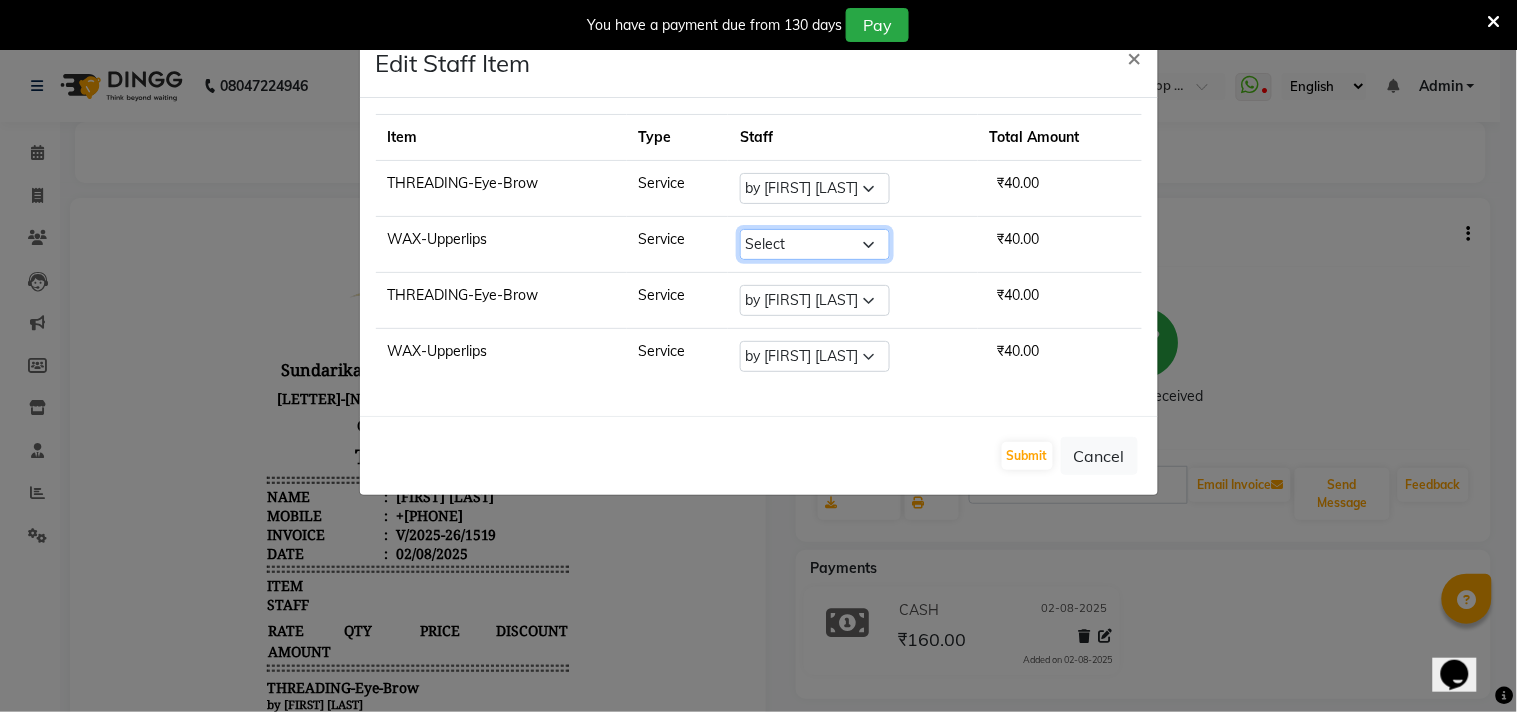 click on "Select [FIRST] [FIRST] [FIRST] [FIRST]" 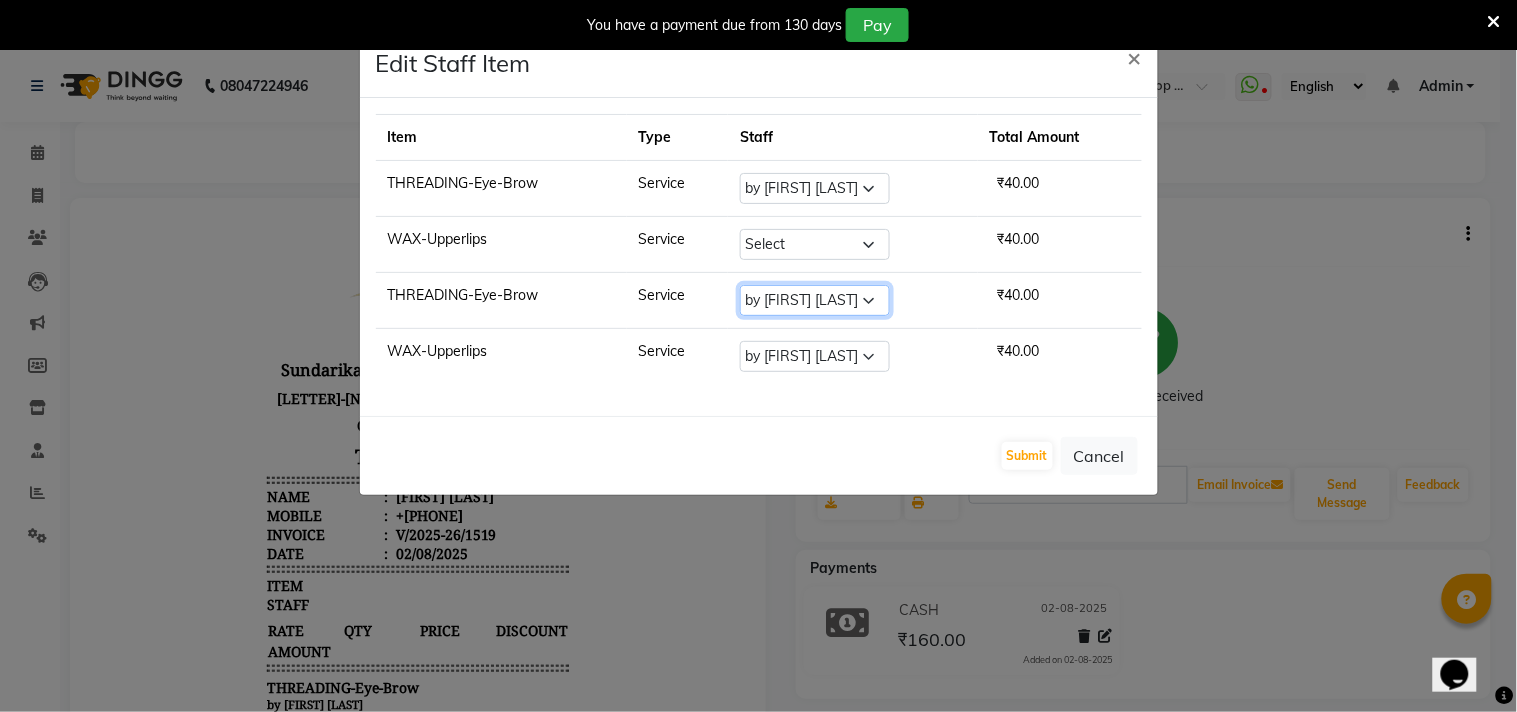 click on "Select [FIRST] [FIRST] [FIRST] [FIRST]" 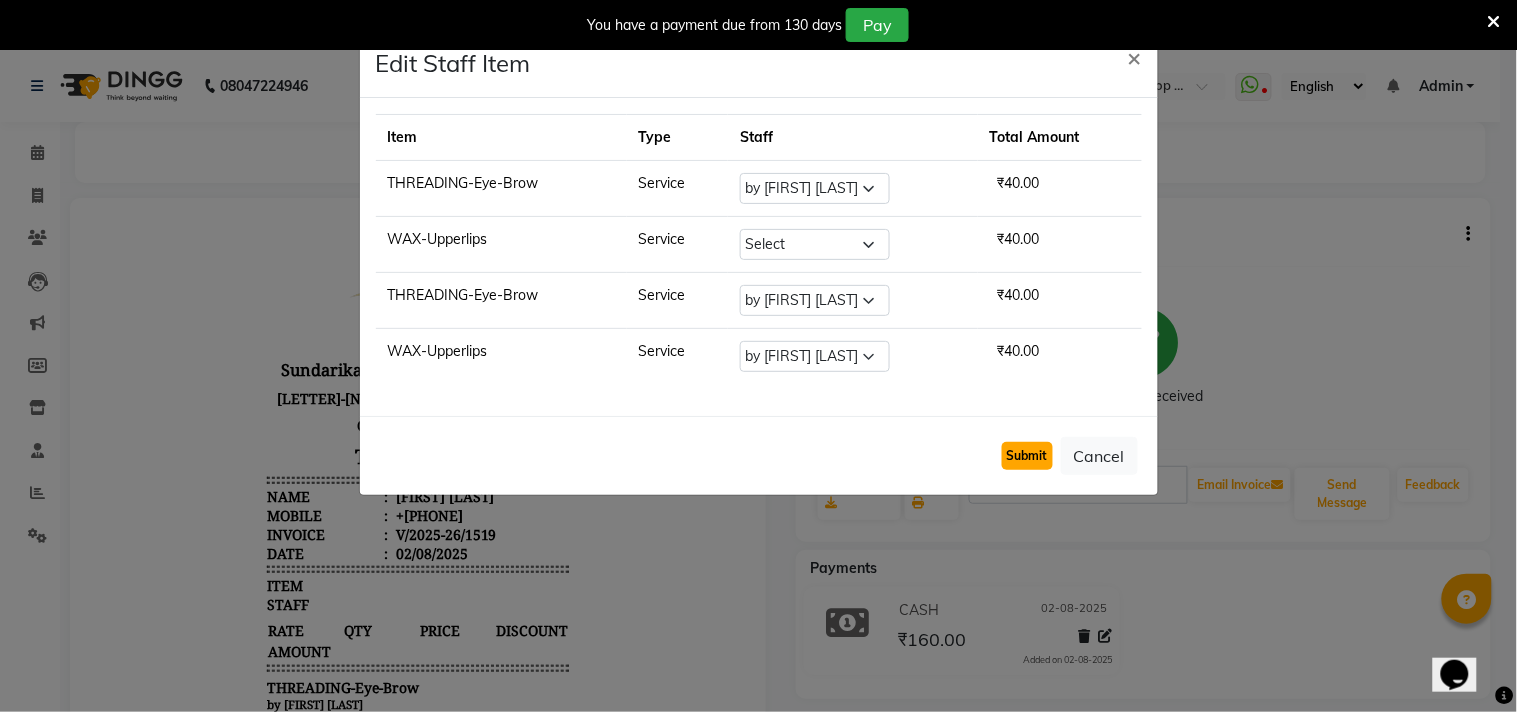 click on "Submit" 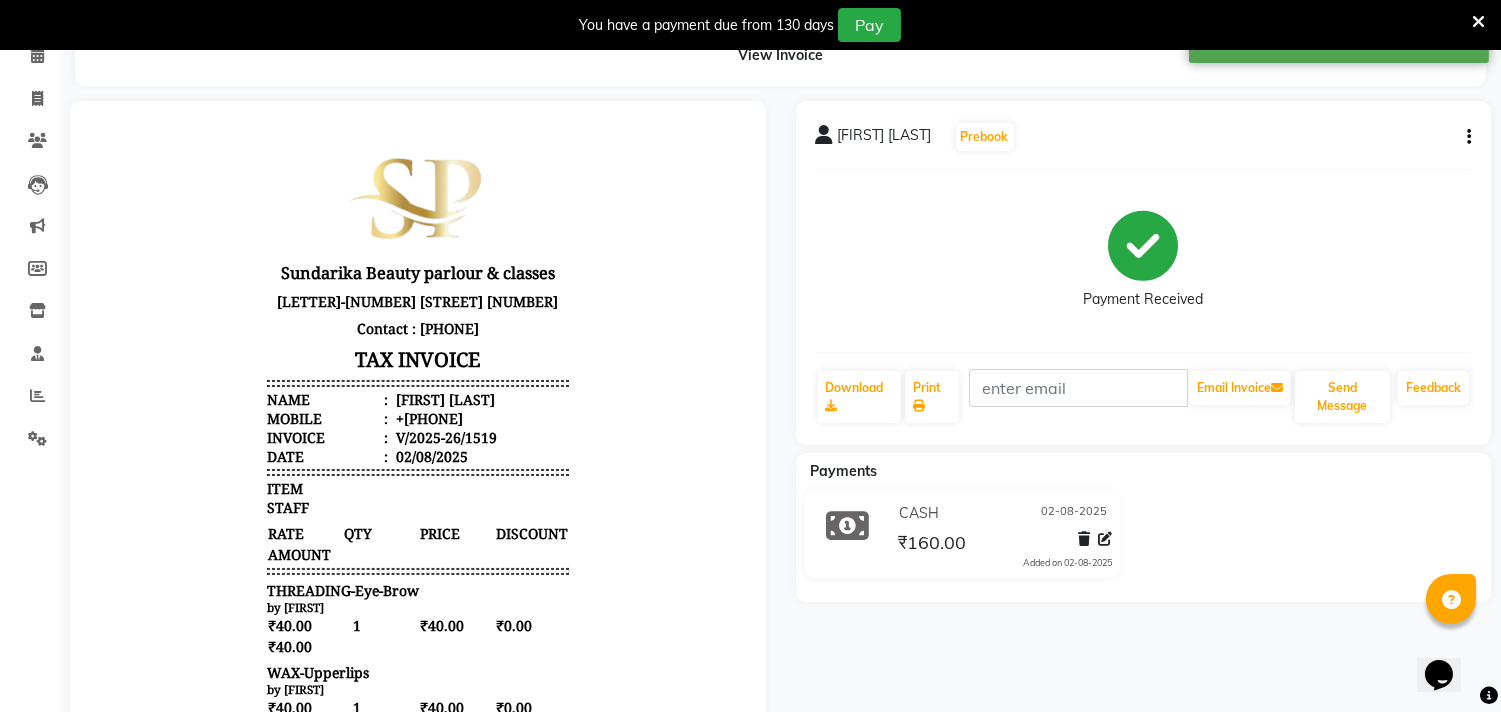 scroll, scrollTop: 0, scrollLeft: 0, axis: both 